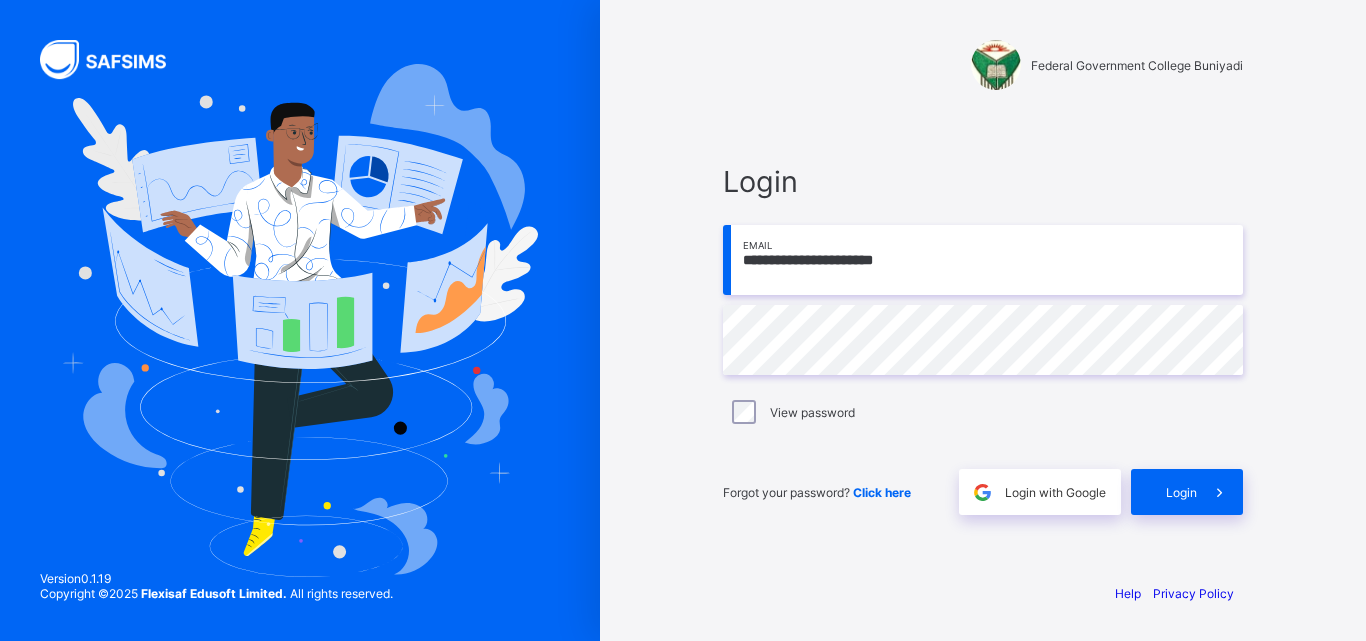 scroll, scrollTop: 0, scrollLeft: 0, axis: both 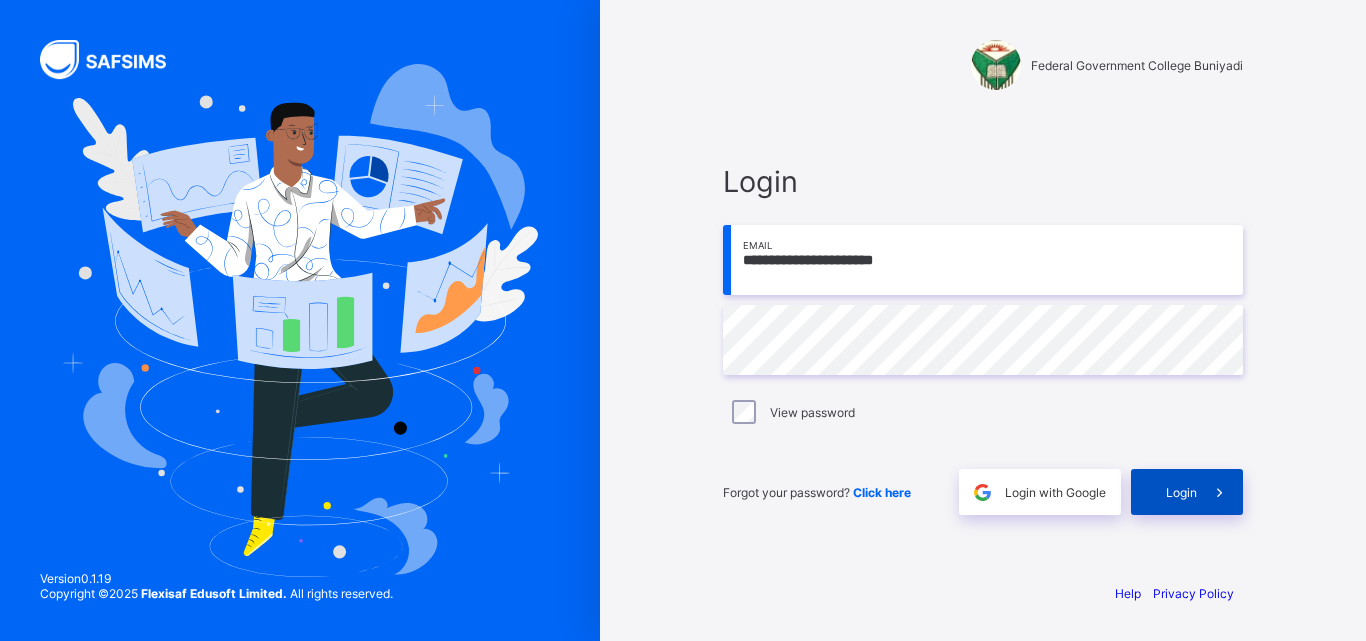 click on "Login" at bounding box center [1181, 492] 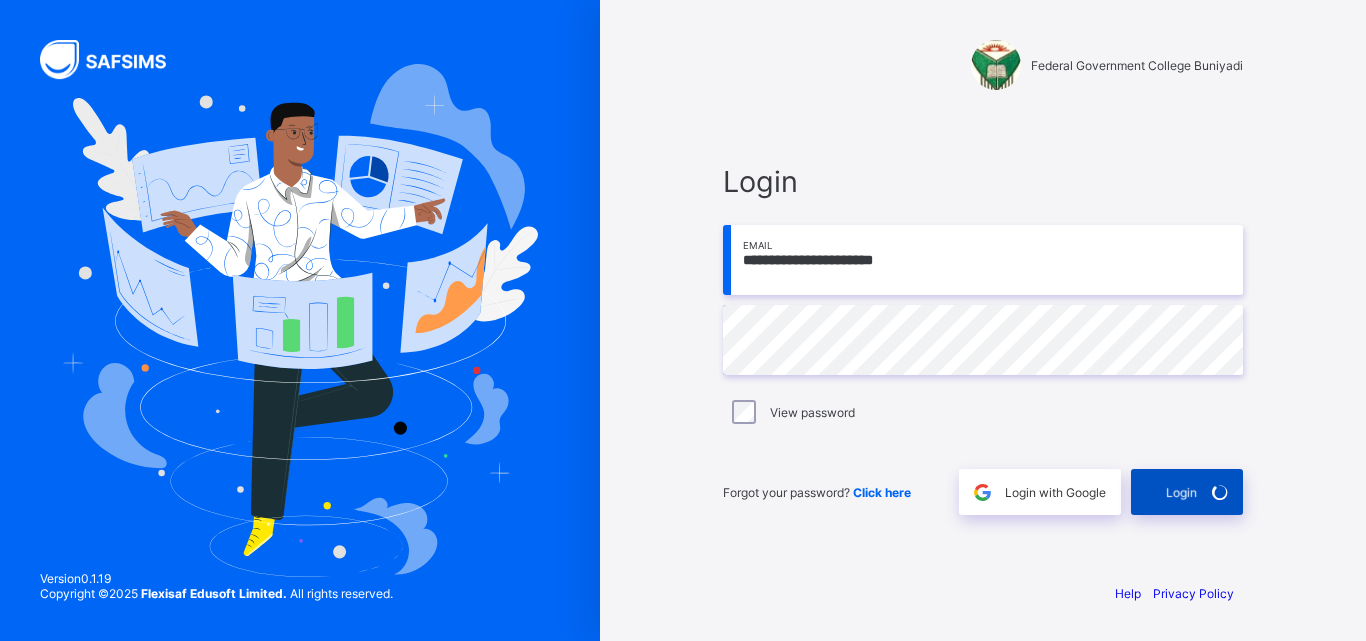 click on "Login" at bounding box center [1181, 492] 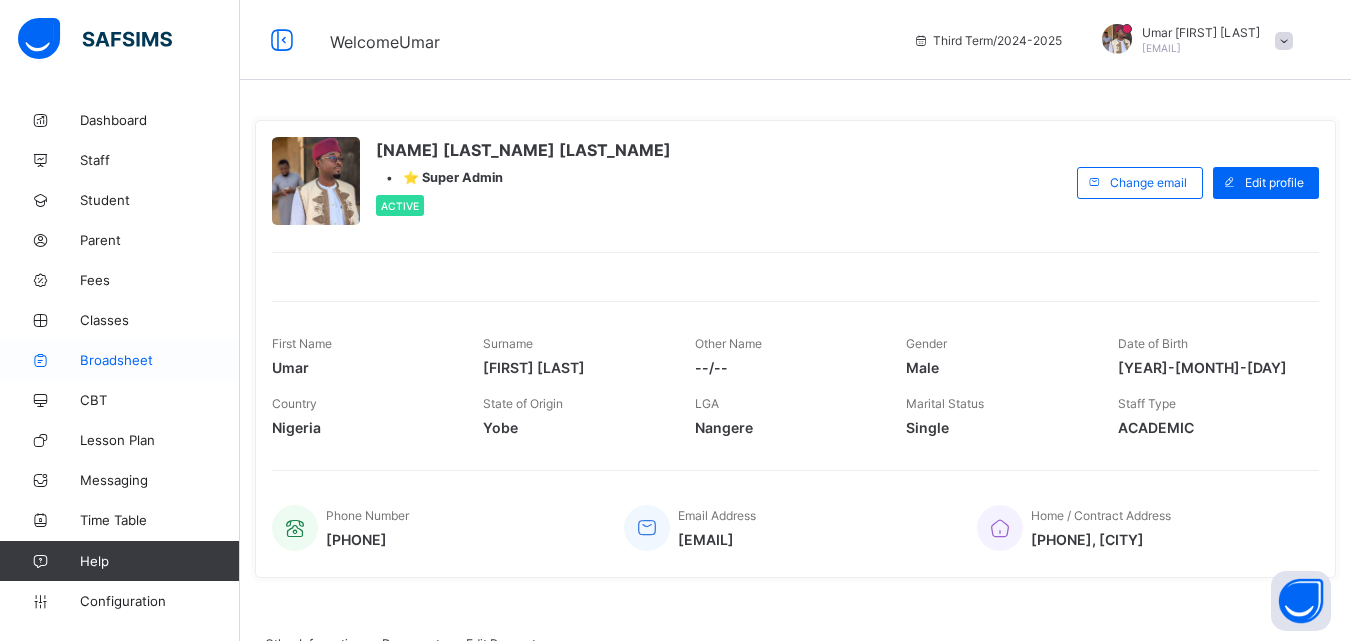 click on "Broadsheet" at bounding box center [160, 360] 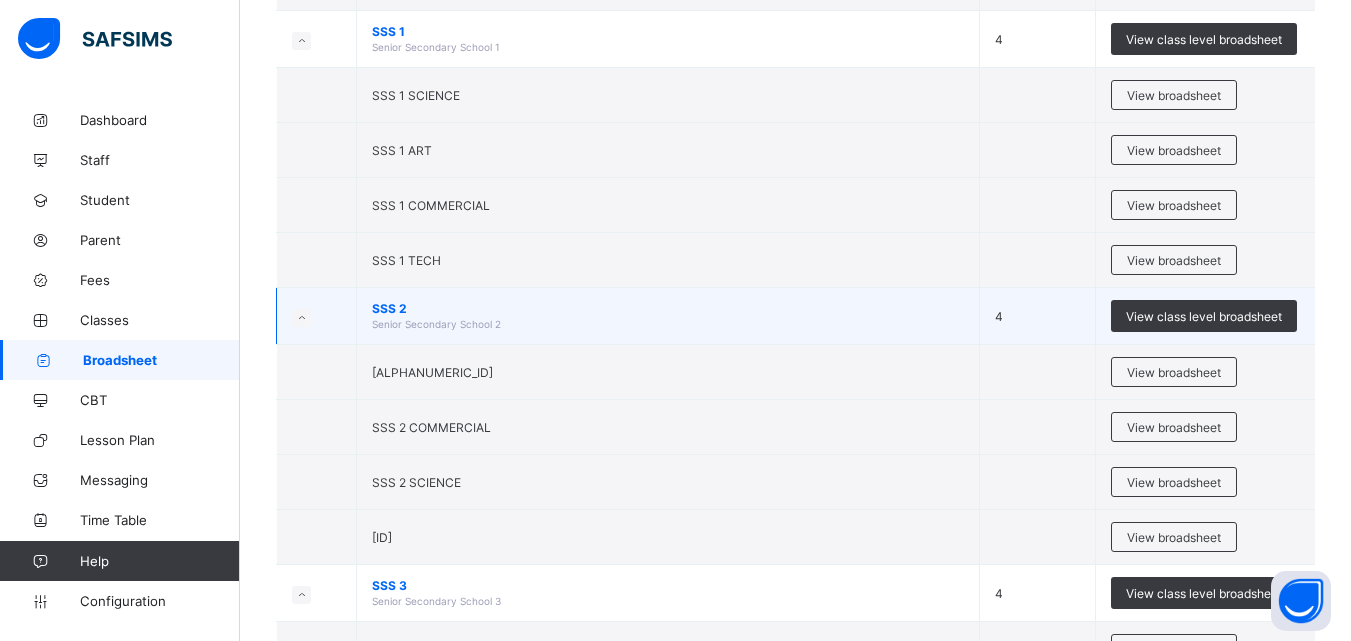 scroll, scrollTop: 720, scrollLeft: 0, axis: vertical 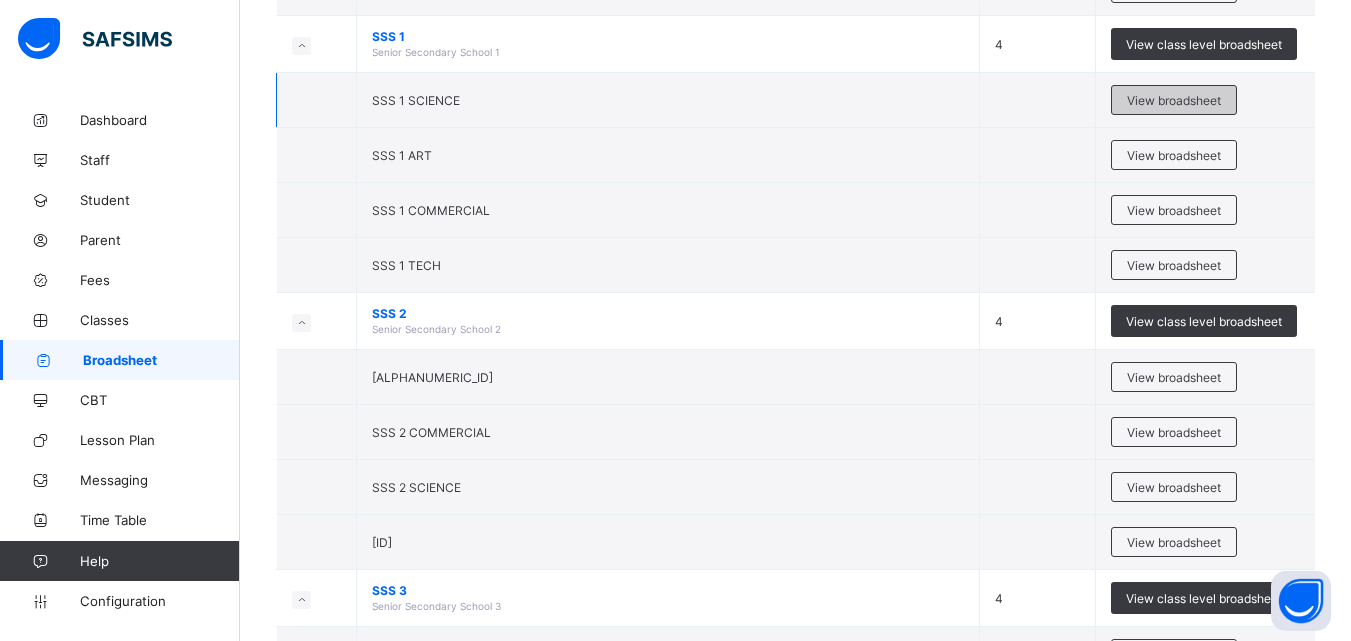 click on "View broadsheet" at bounding box center (1174, 100) 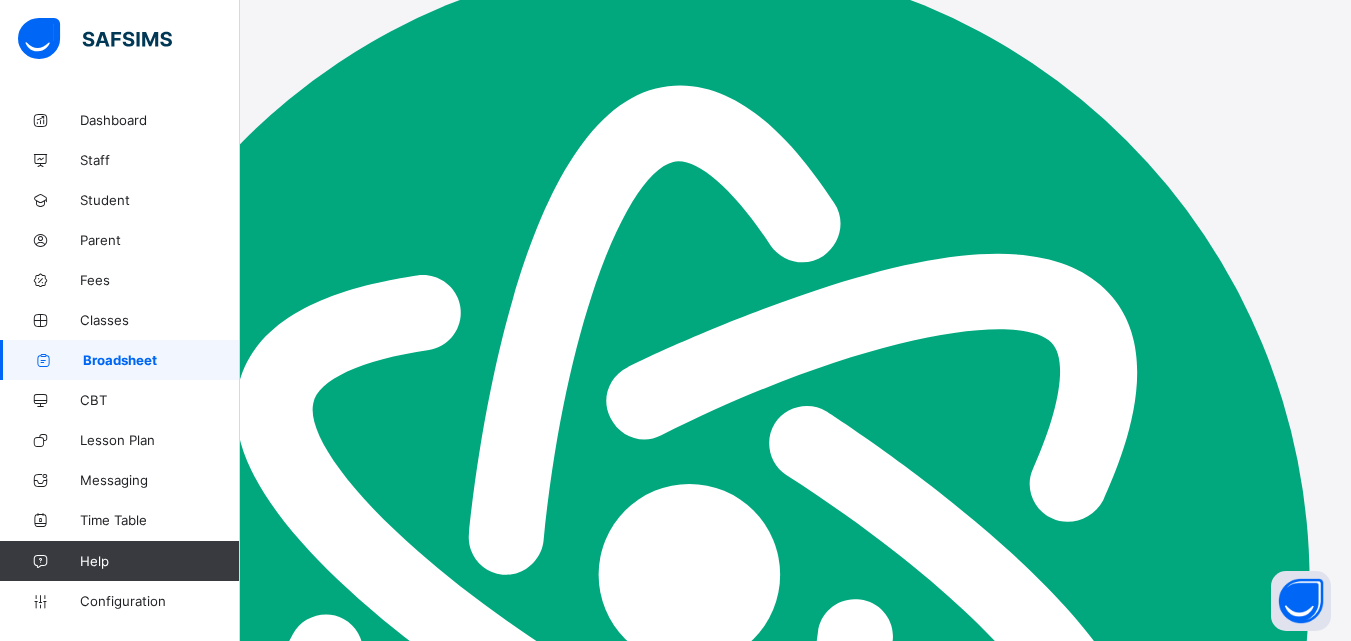 scroll, scrollTop: 0, scrollLeft: 0, axis: both 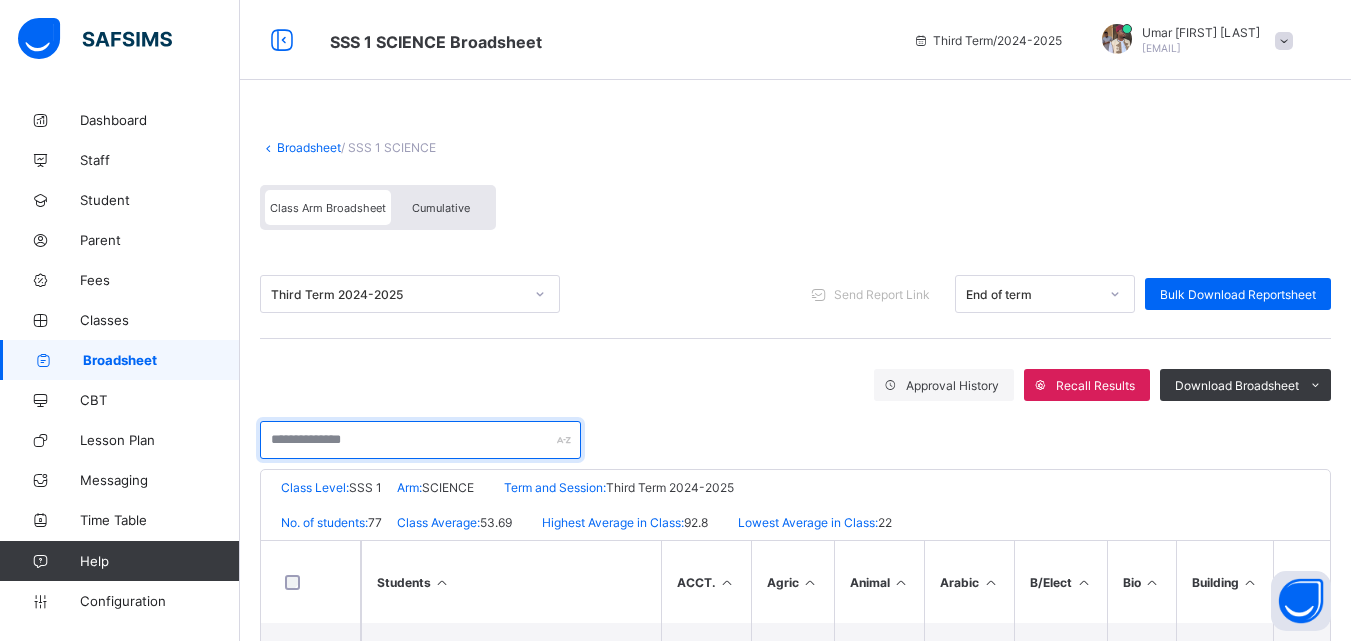 click at bounding box center [420, 440] 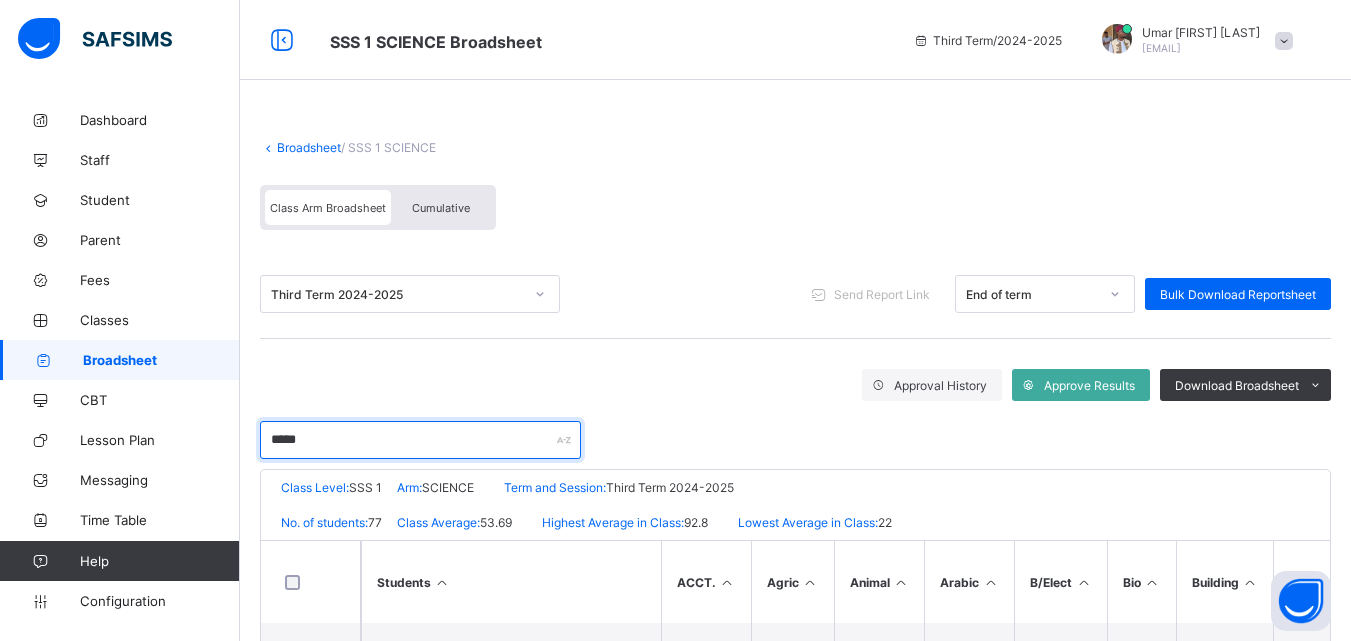 click on "*****" at bounding box center [420, 440] 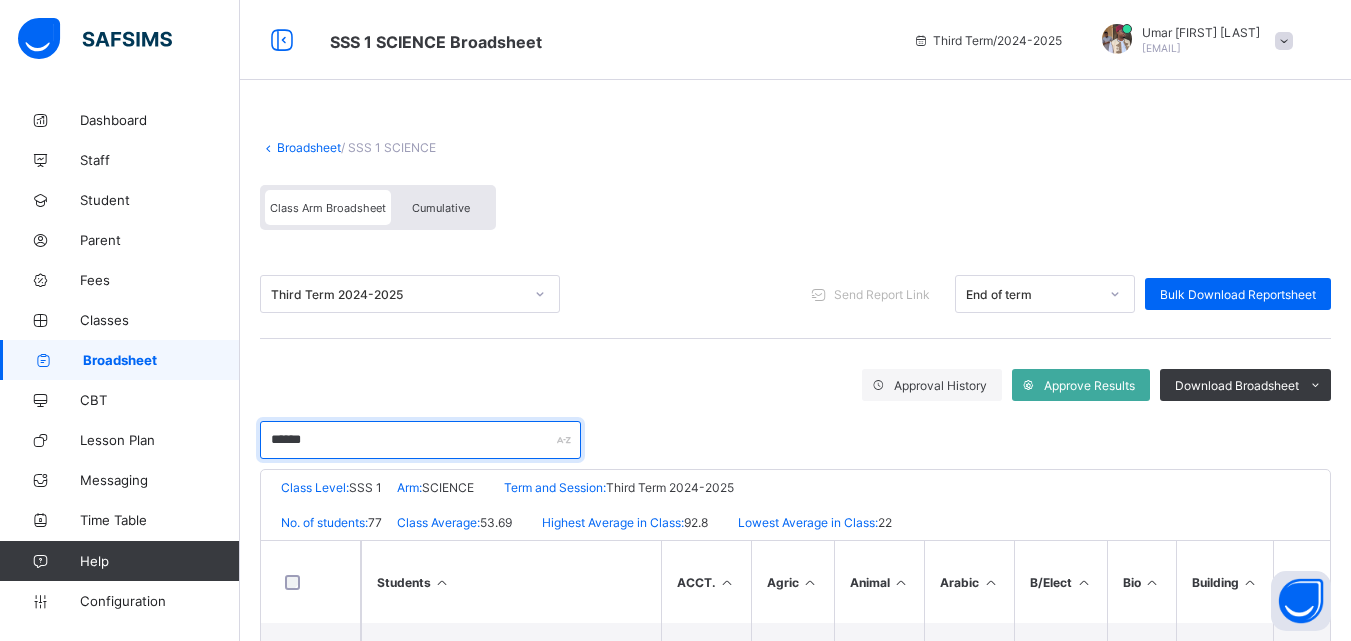 type on "*****" 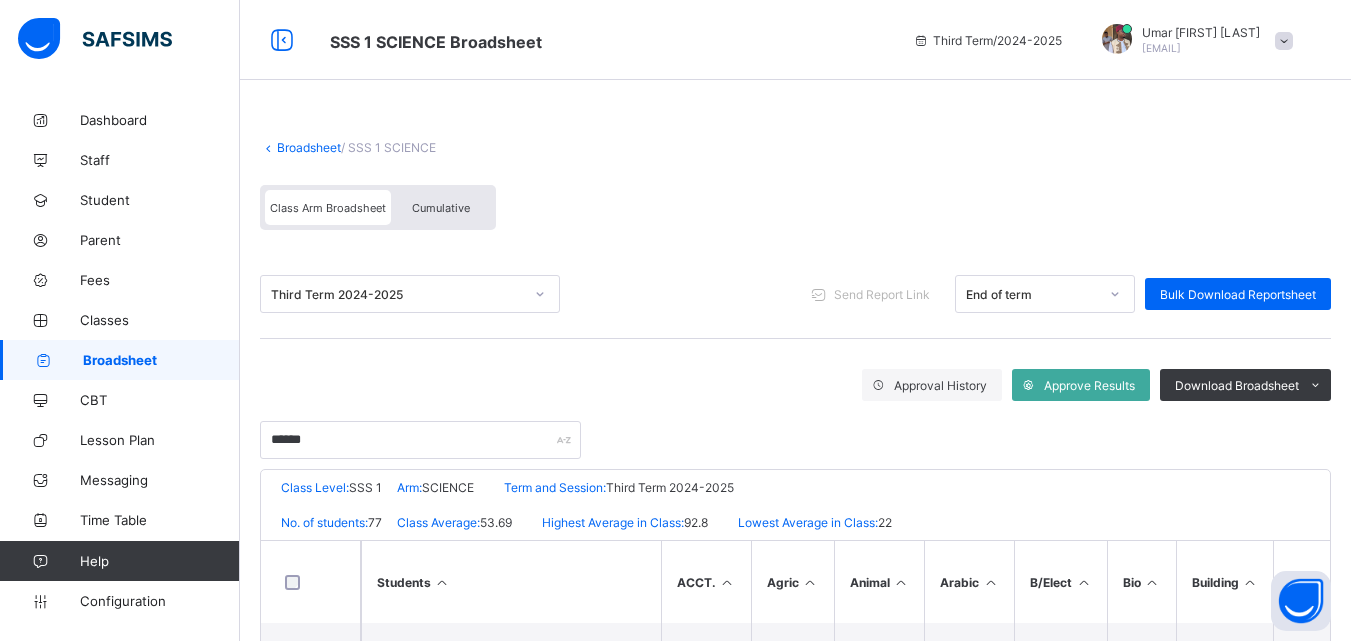 click on "Cumulative" at bounding box center (441, 208) 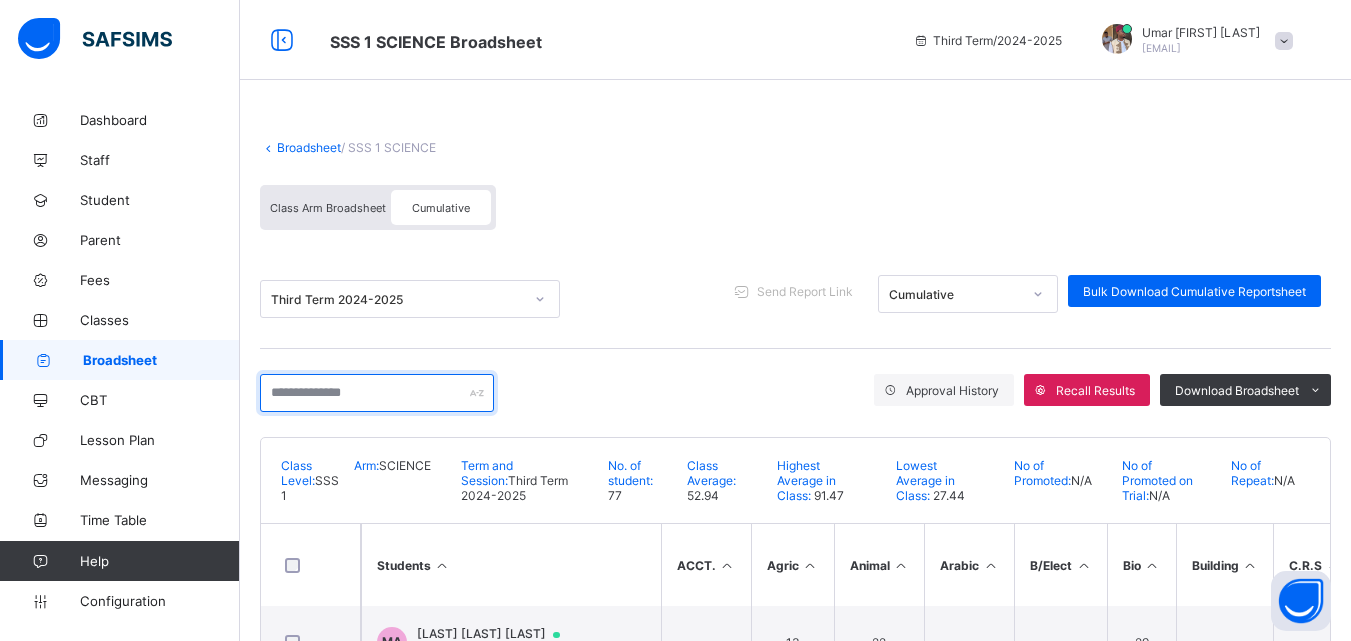 click at bounding box center (377, 393) 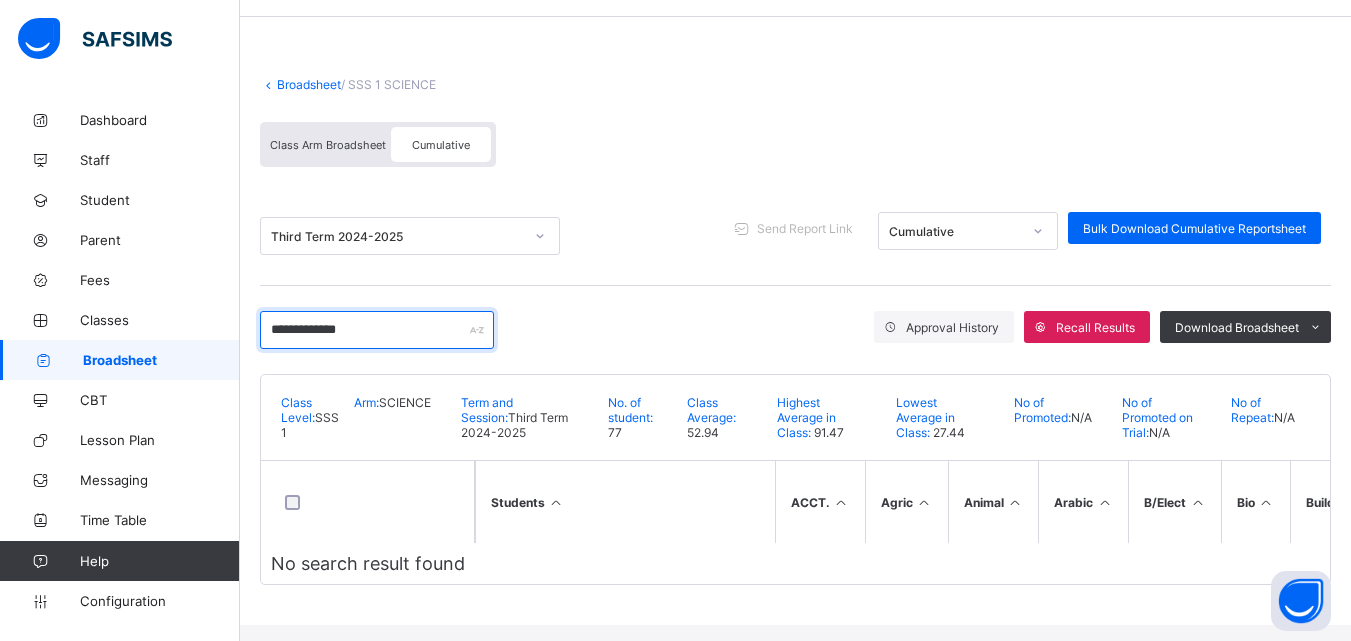 scroll, scrollTop: 76, scrollLeft: 0, axis: vertical 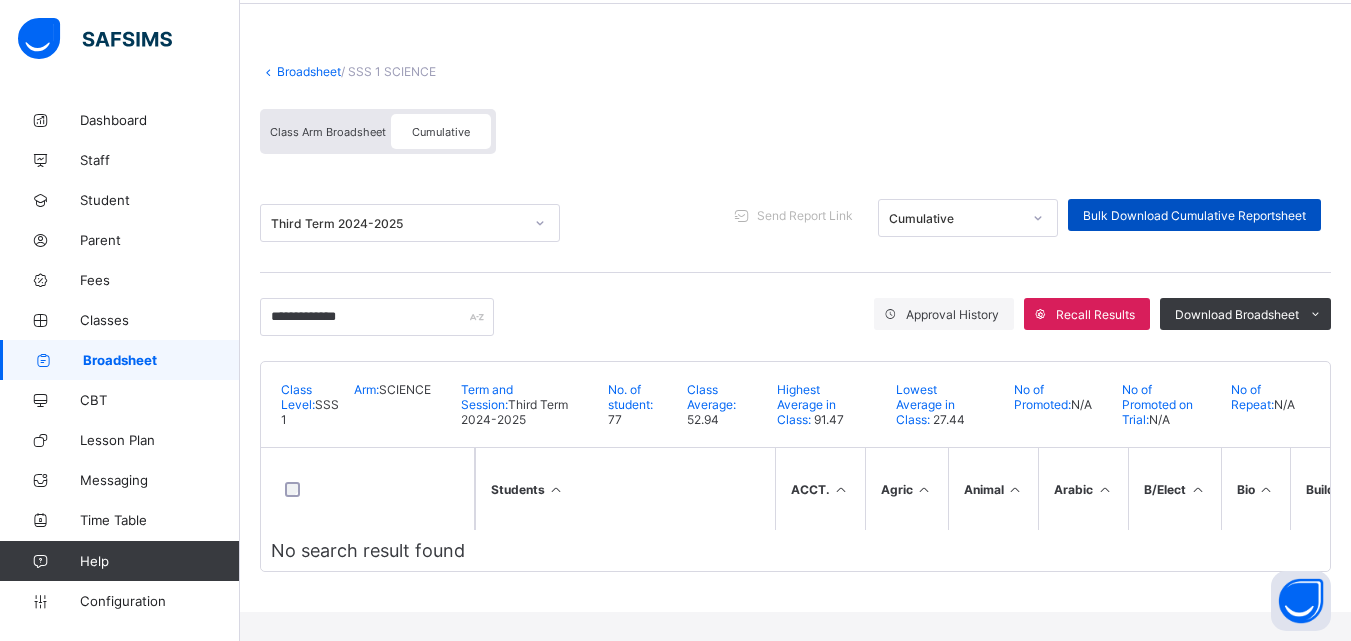 click on "Bulk Download Cumulative Reportsheet" at bounding box center [1194, 215] 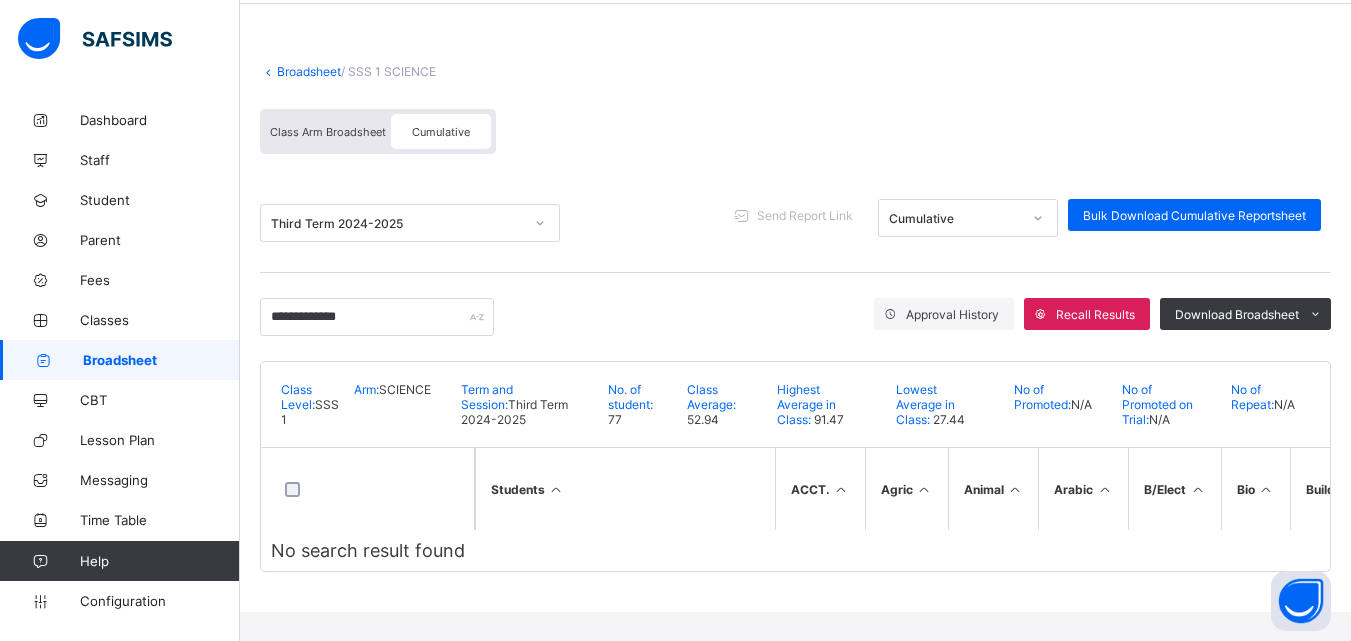 click on "Class Arm Broadsheet Cumulative" at bounding box center [795, 136] 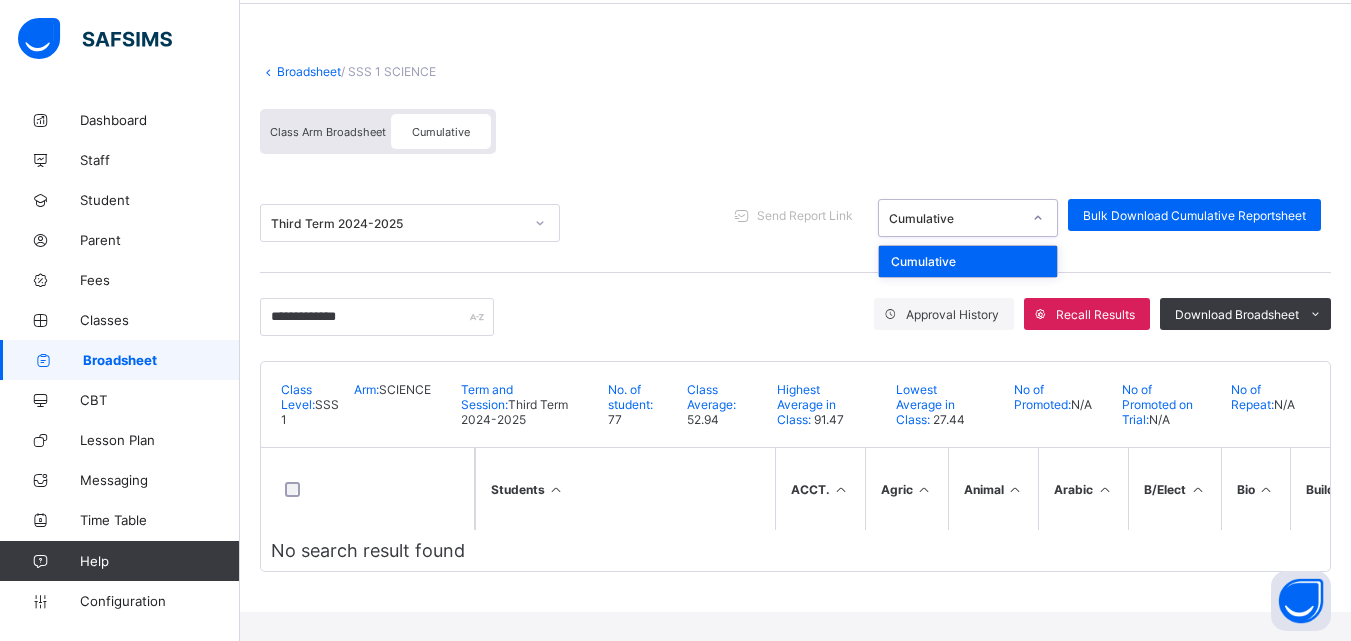 click 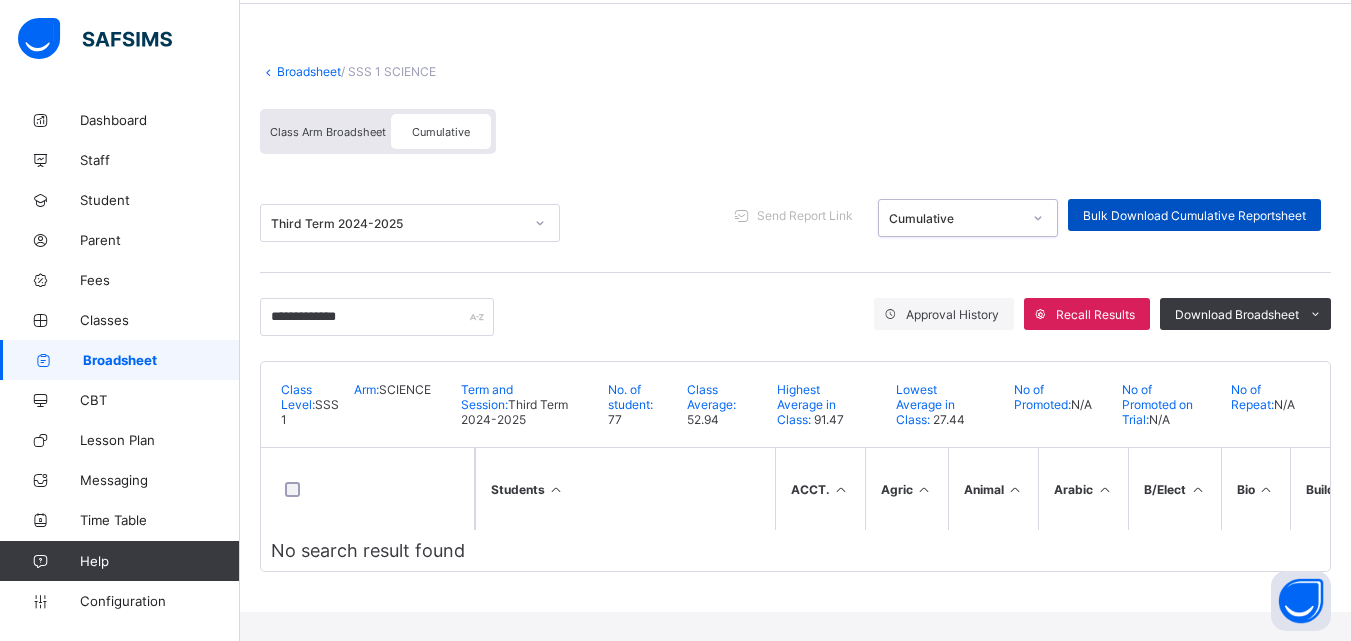 click on "Bulk Download Cumulative Reportsheet" at bounding box center (1194, 215) 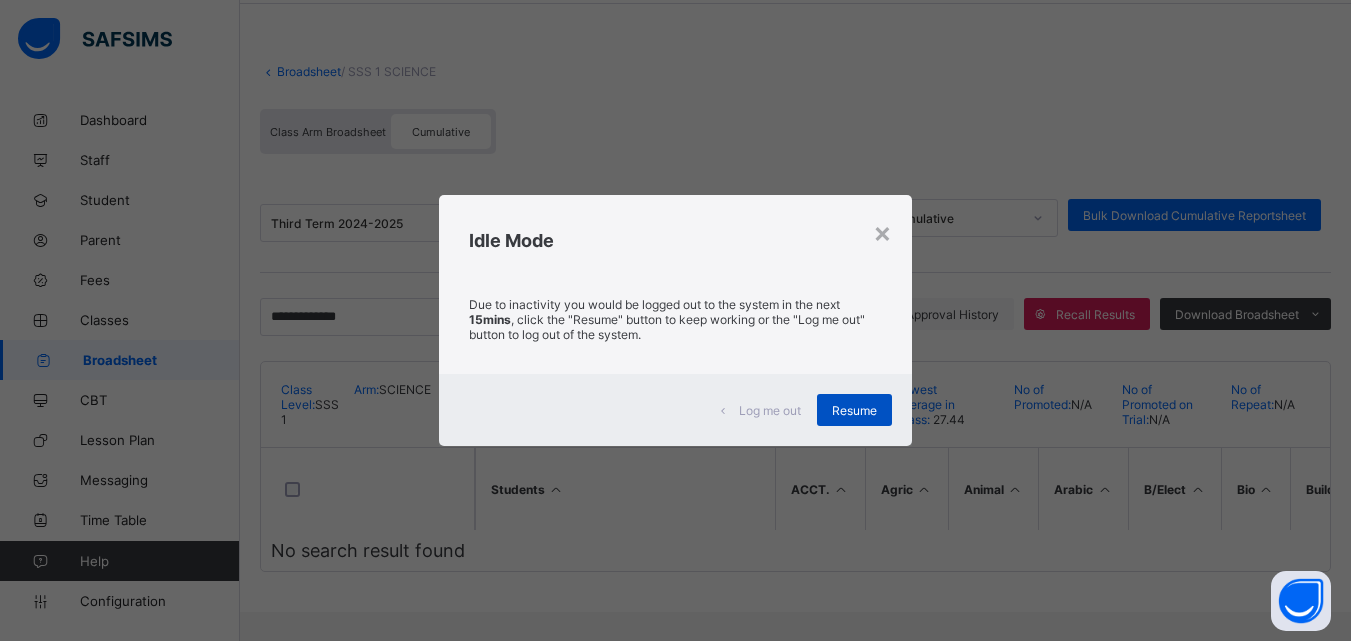 click on "Resume" at bounding box center (854, 410) 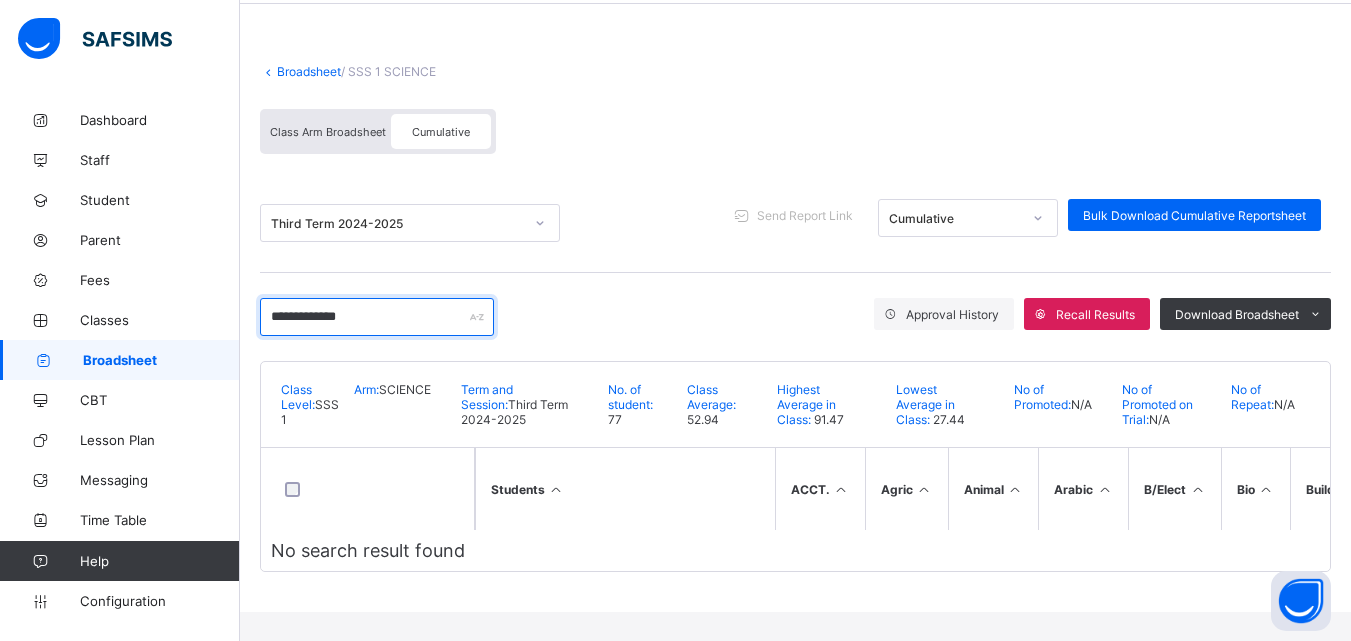 click on "**********" at bounding box center [377, 317] 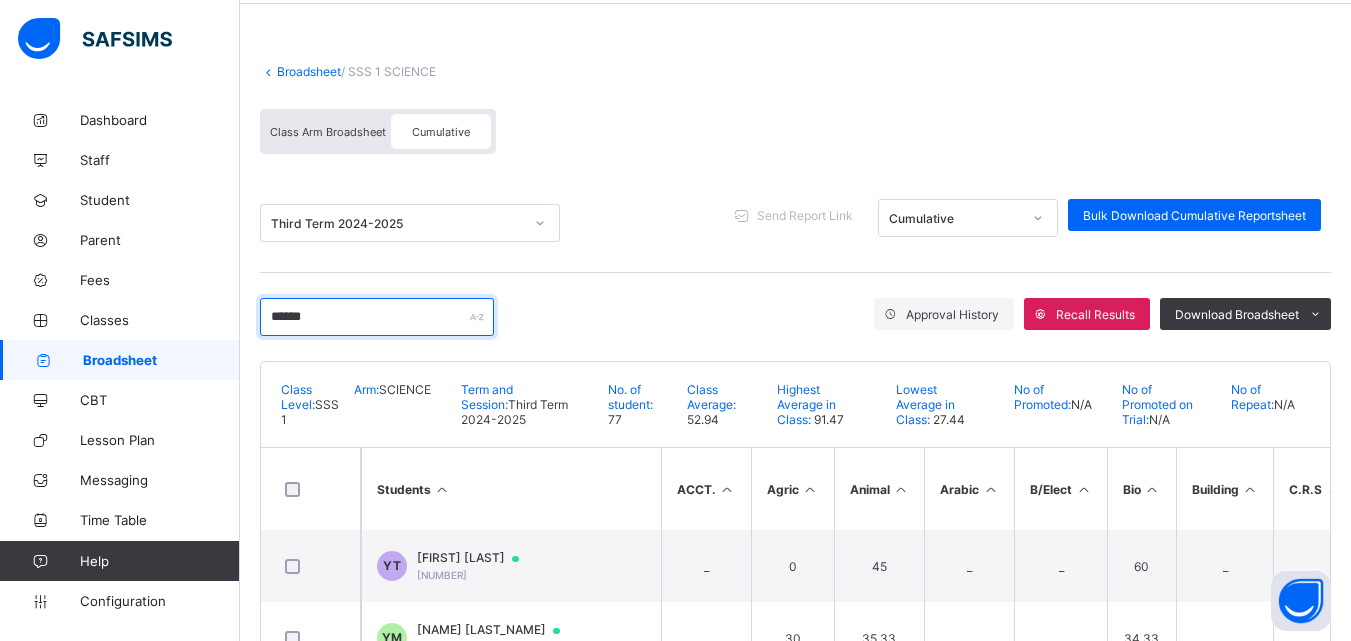 type on "*****" 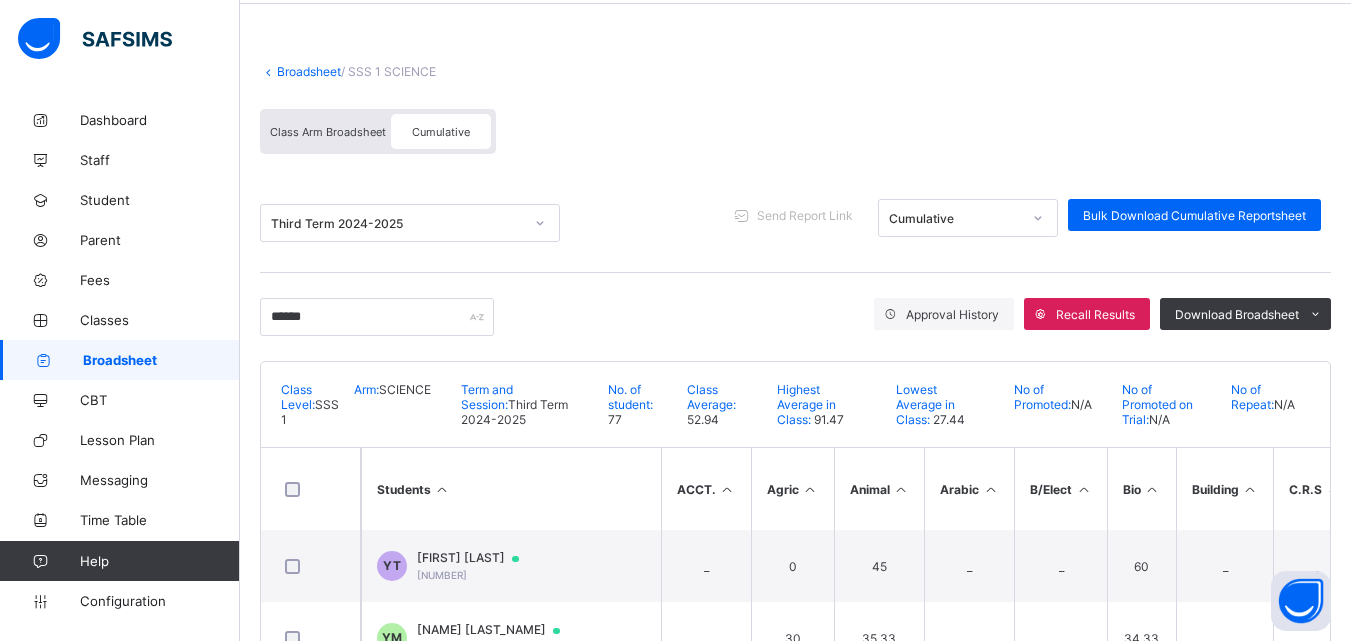 click on "*****  Approval History  Recall Results Download Broadsheet PDF Excel sheet" at bounding box center [795, 317] 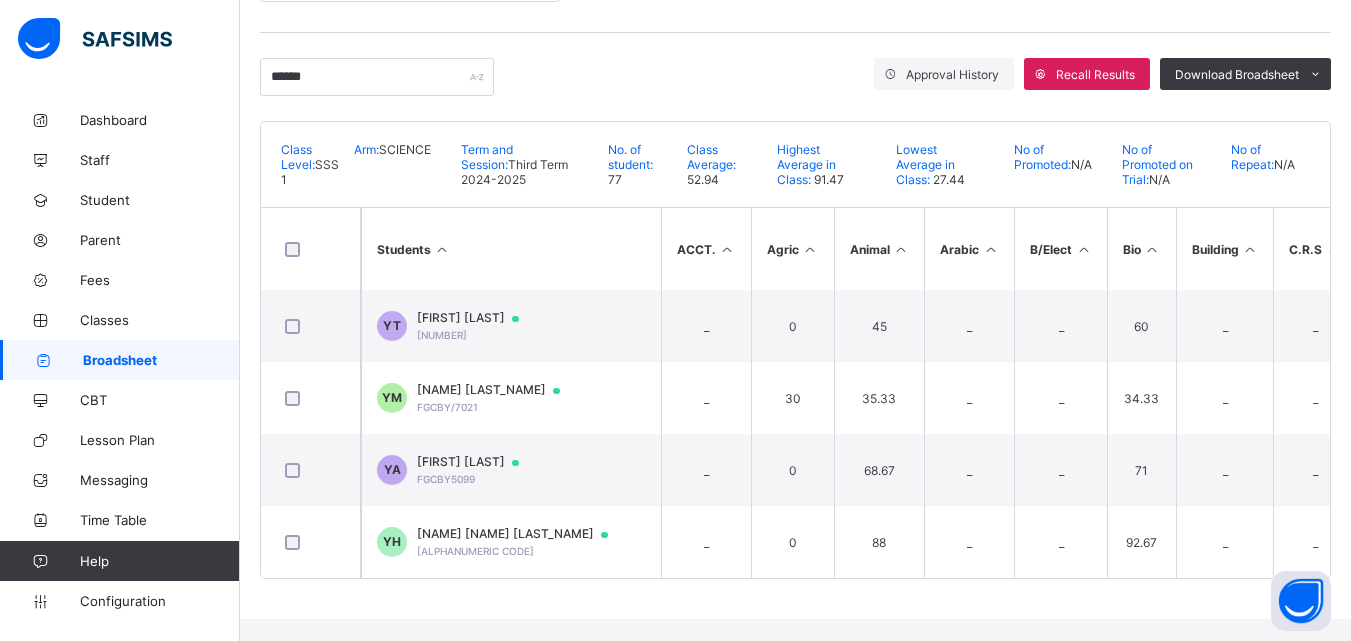 scroll, scrollTop: 317, scrollLeft: 0, axis: vertical 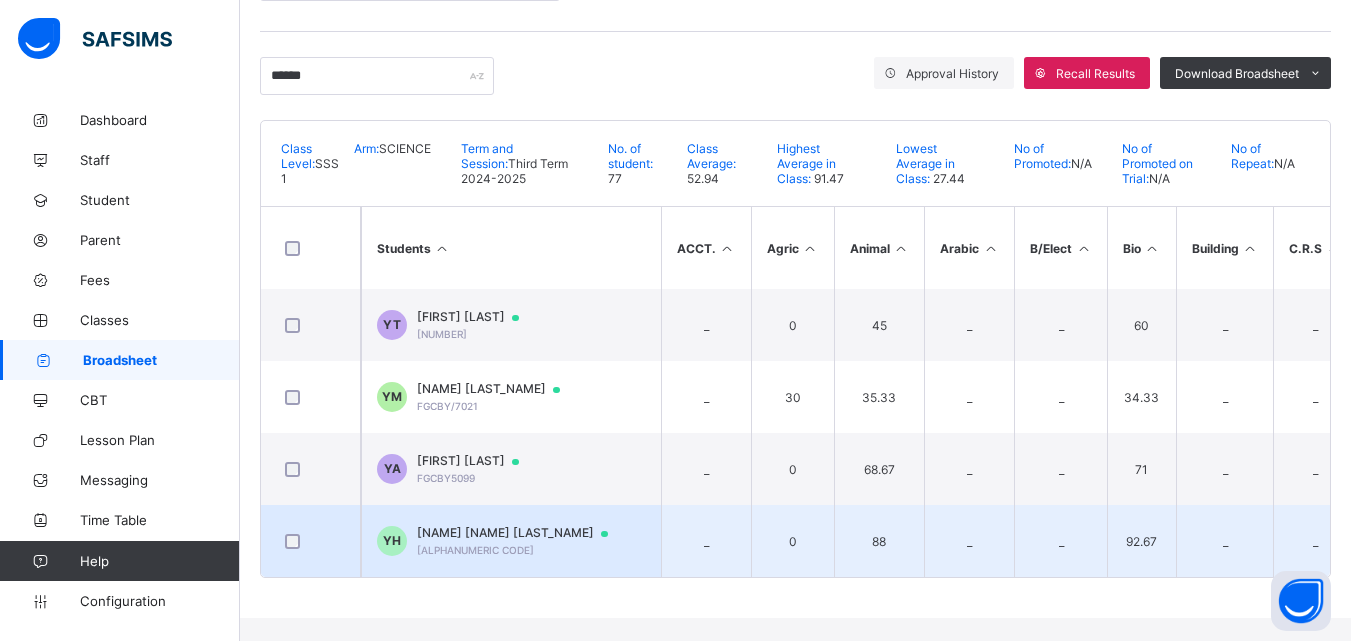 click on "Yusuf Muh'd Haruna" at bounding box center (522, 533) 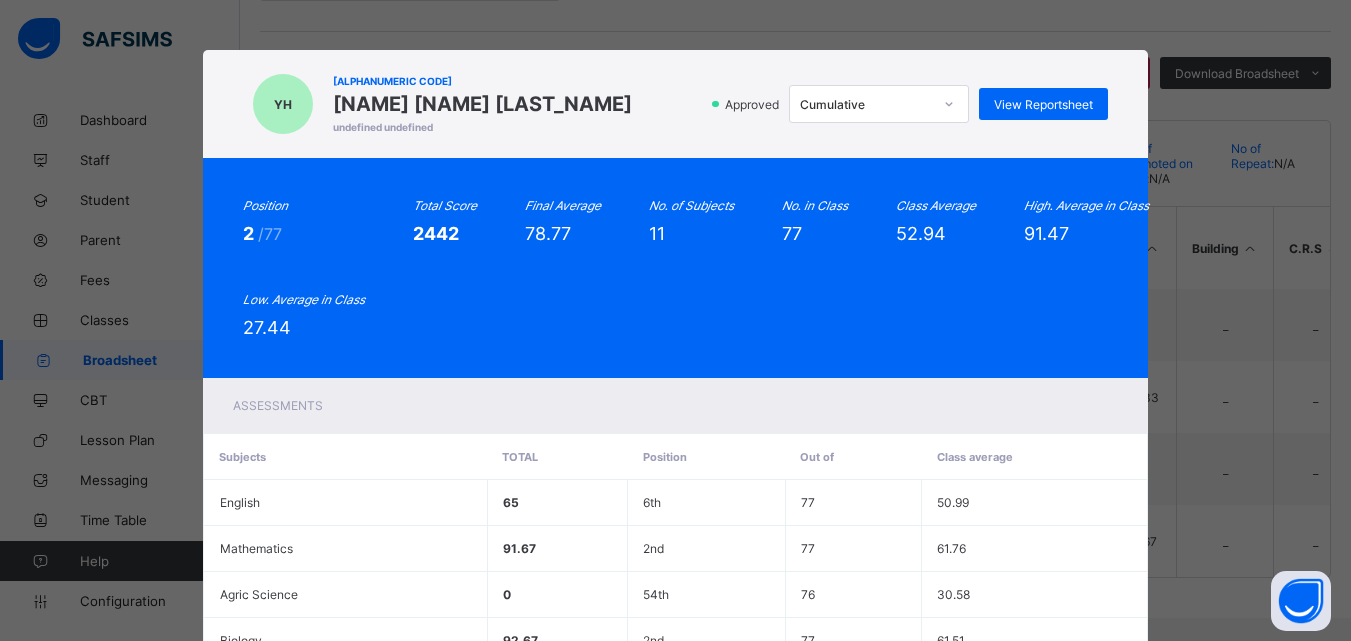 click on "Position         2       /77         Total Score         2442         Final Average         78.77         No. of Subjects         11         No. in Class         77         Class Average         52.94         High. Average in Class         91.47         Low. Average in Class         27.44" at bounding box center (676, 268) 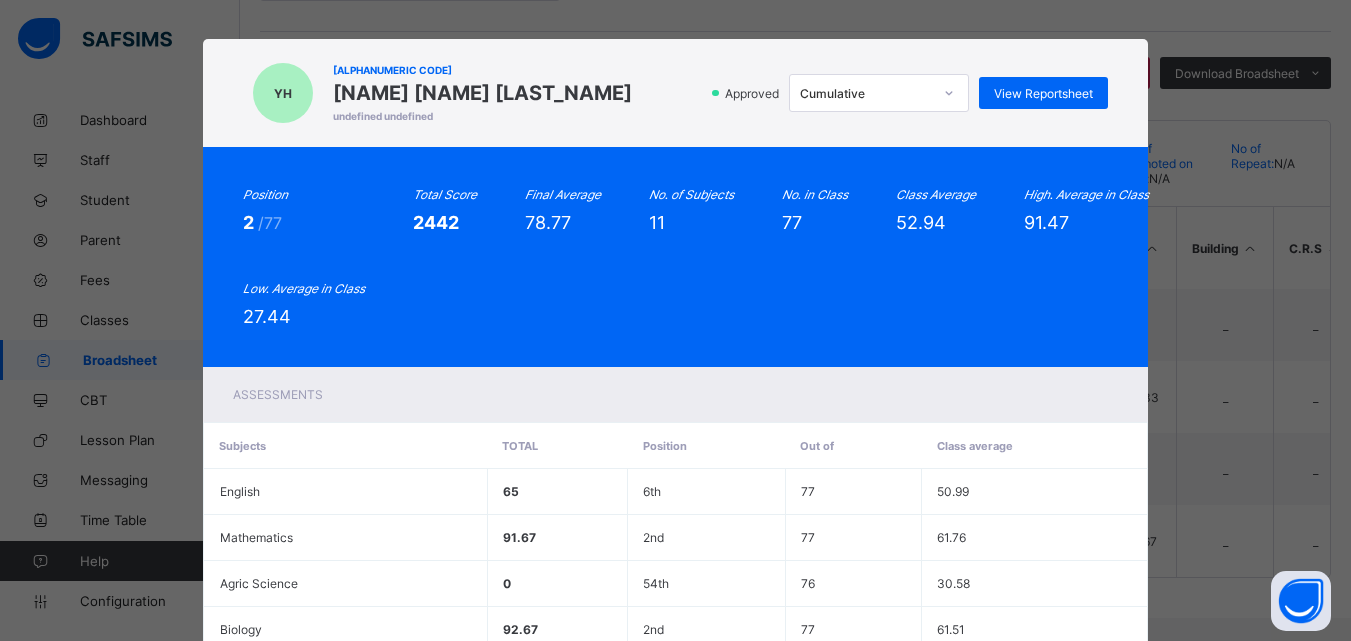 scroll, scrollTop: 0, scrollLeft: 0, axis: both 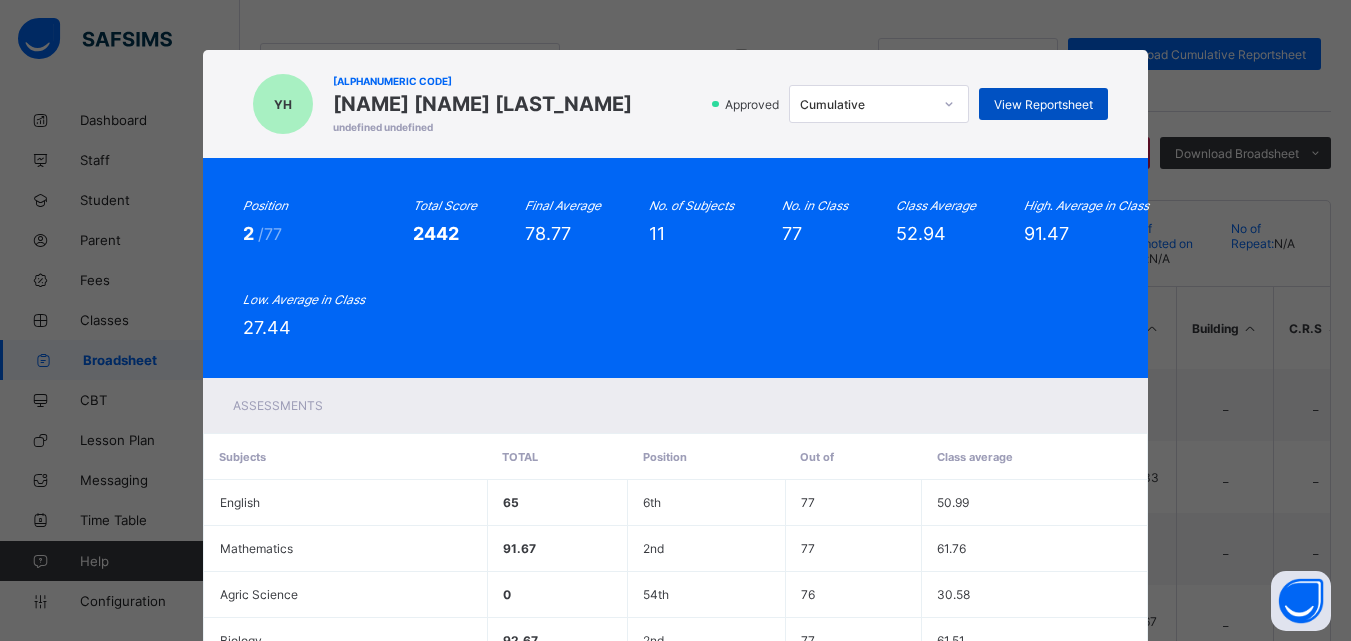 click on "View Reportsheet" at bounding box center (1043, 104) 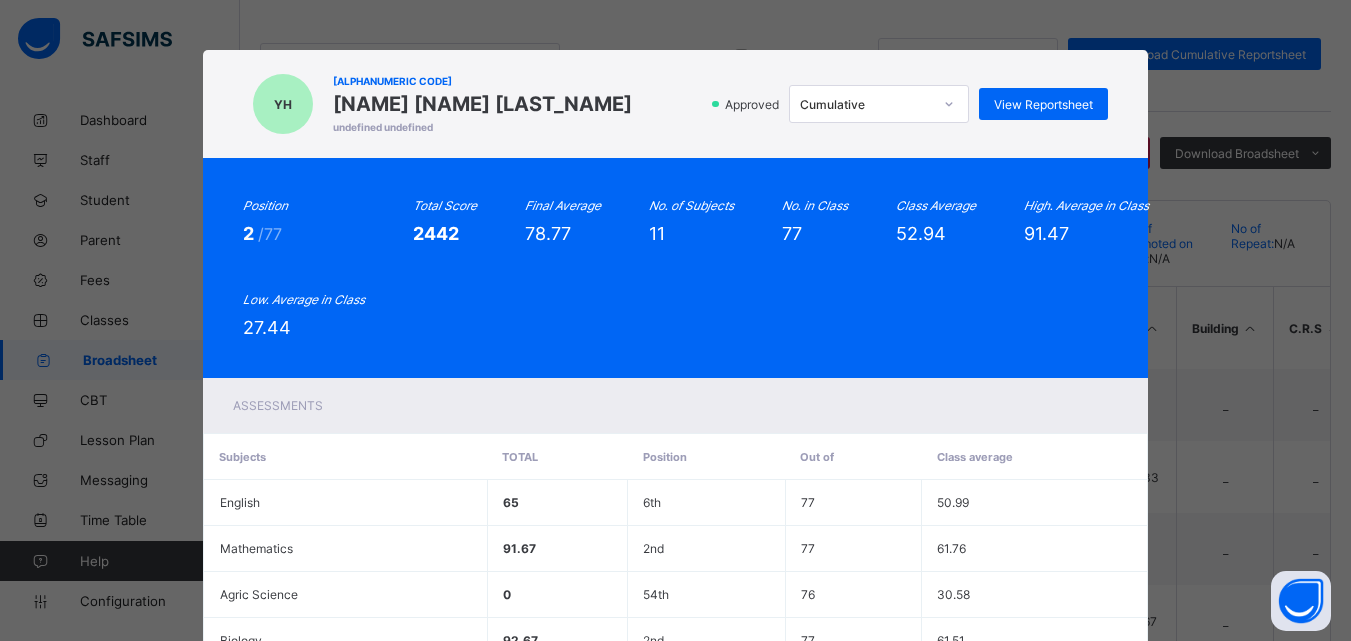 click on "Position         2       /77         Total Score         2442         Final Average         78.77         No. of Subjects         11         No. in Class         77         Class Average         52.94         High. Average in Class         91.47         Low. Average in Class         27.44" at bounding box center (676, 268) 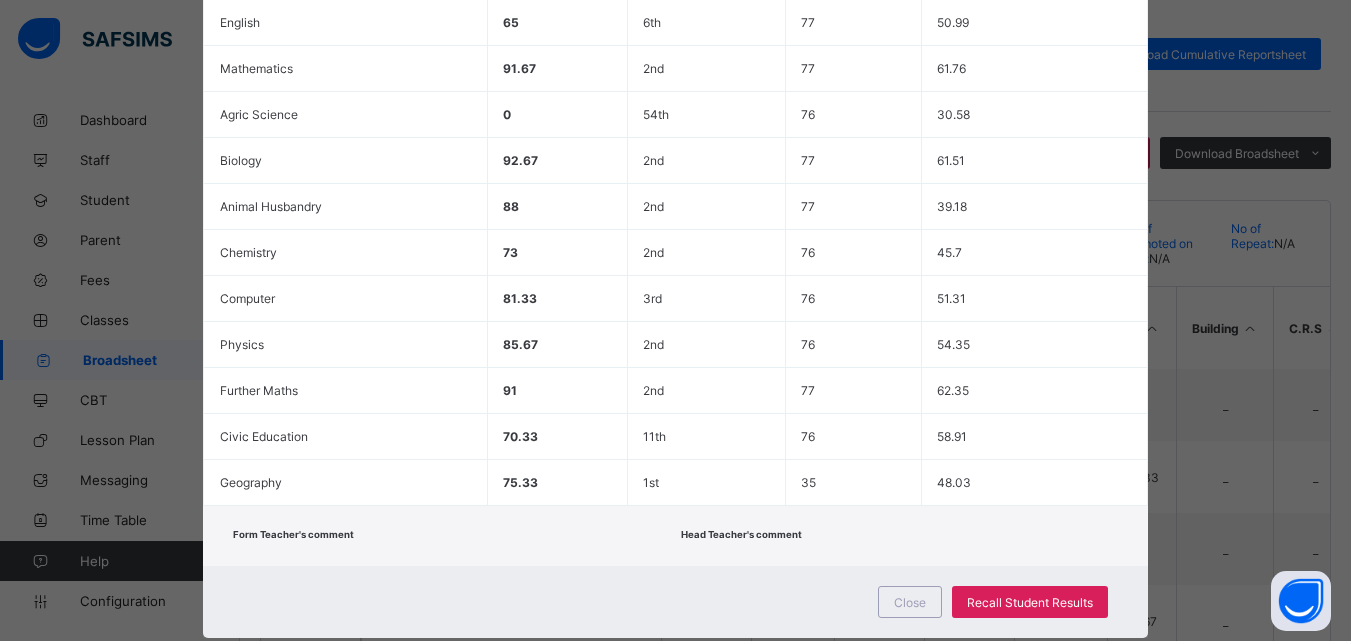 scroll, scrollTop: 547, scrollLeft: 0, axis: vertical 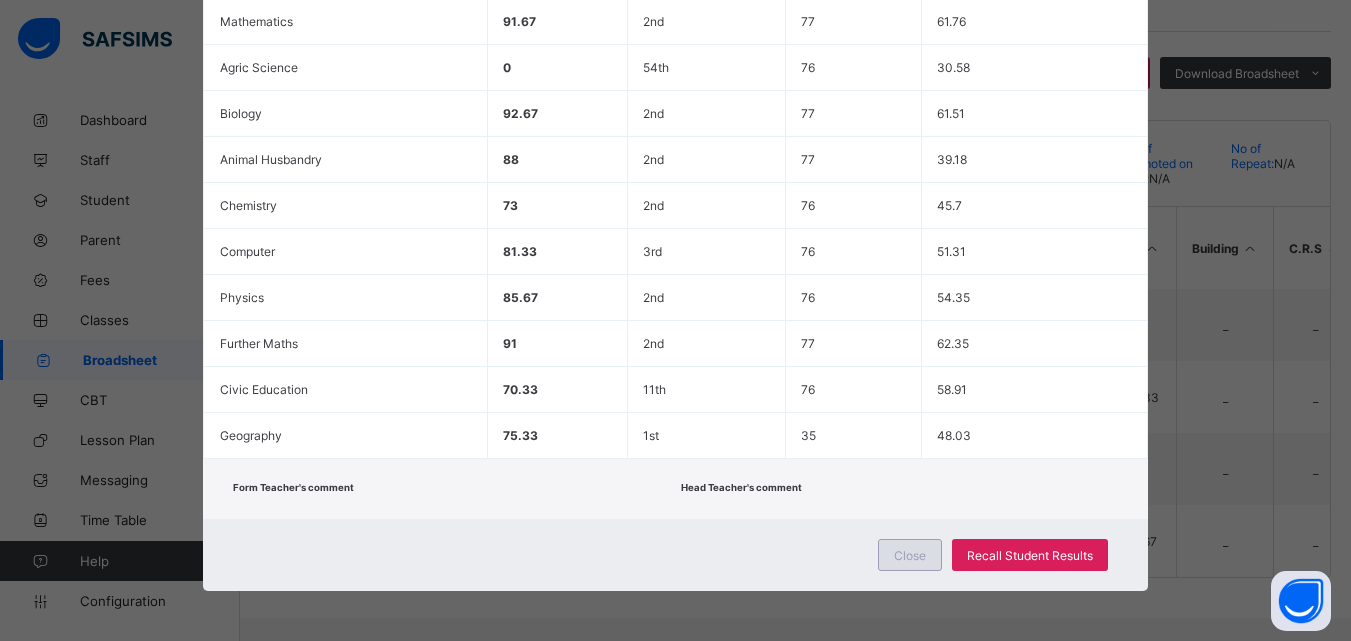 click on "Close" at bounding box center [910, 555] 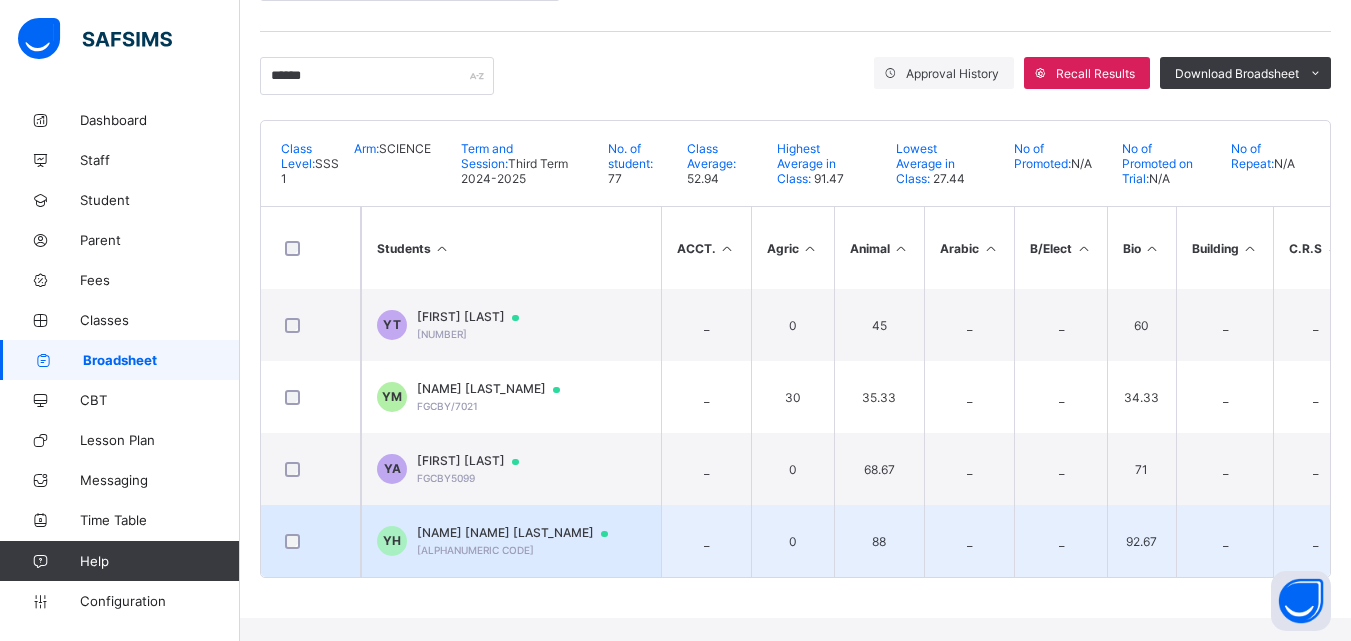 click on "Yusuf Muh'd Haruna" at bounding box center [522, 533] 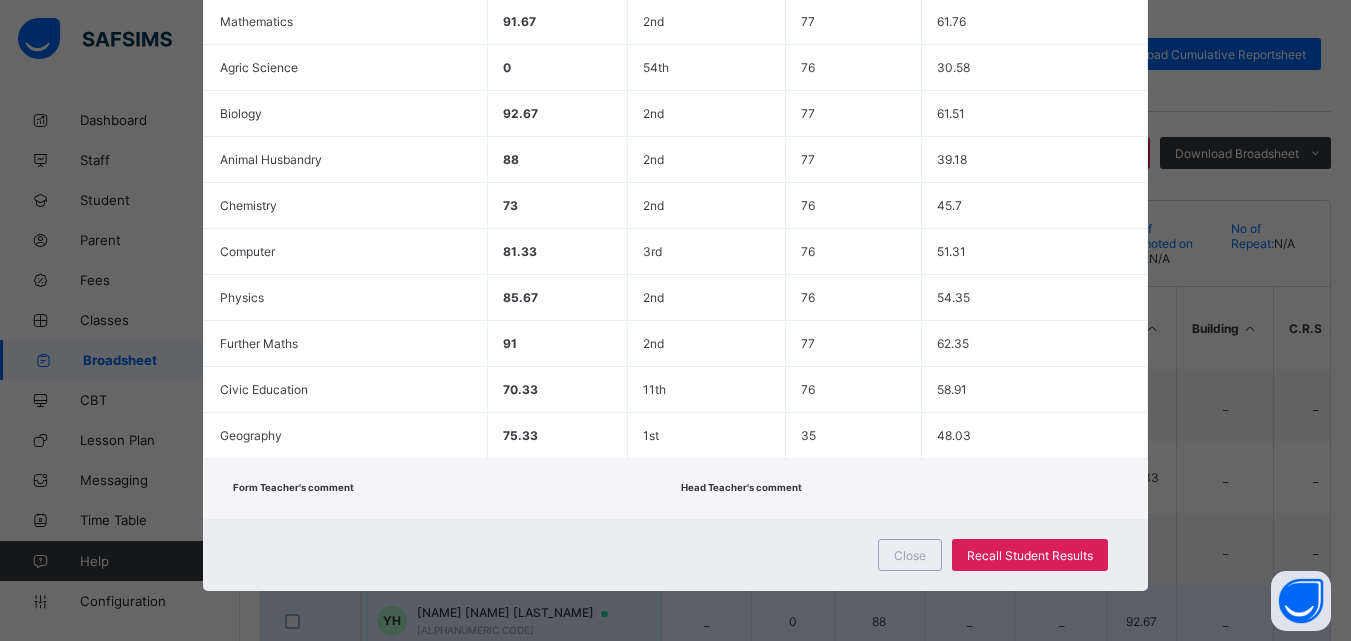 scroll, scrollTop: 197, scrollLeft: 0, axis: vertical 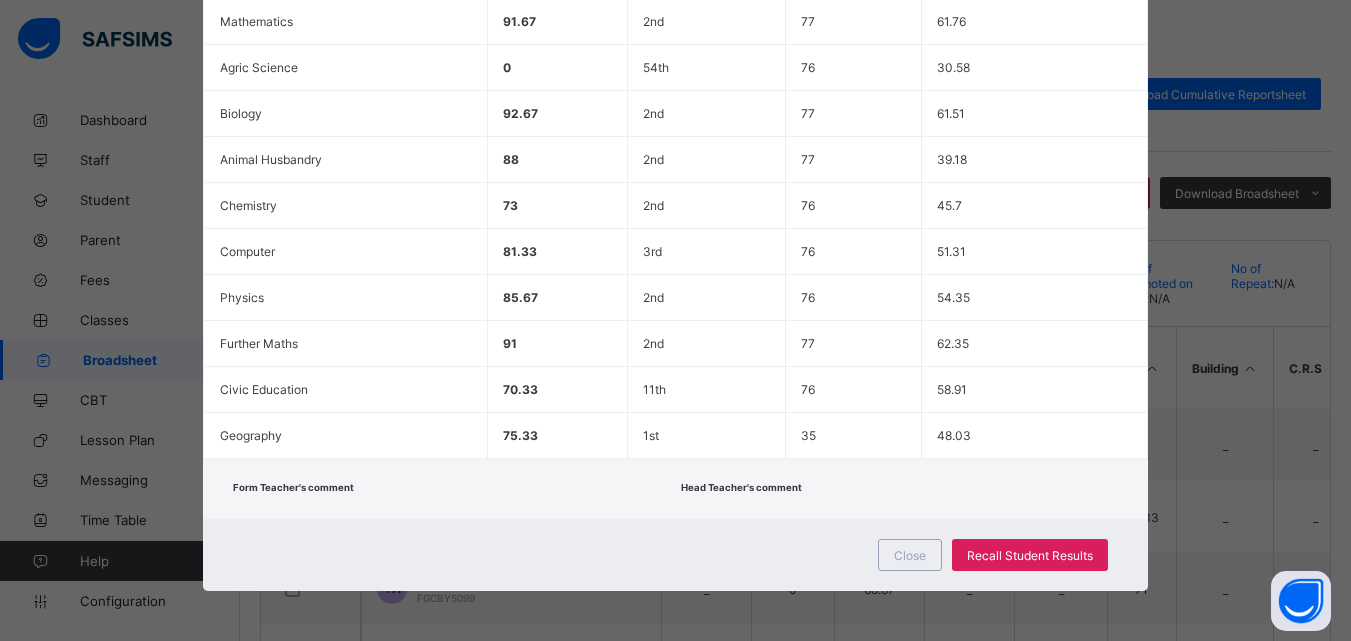 click on "Form Teacher's comment   Head Teacher's comment" at bounding box center (676, 489) 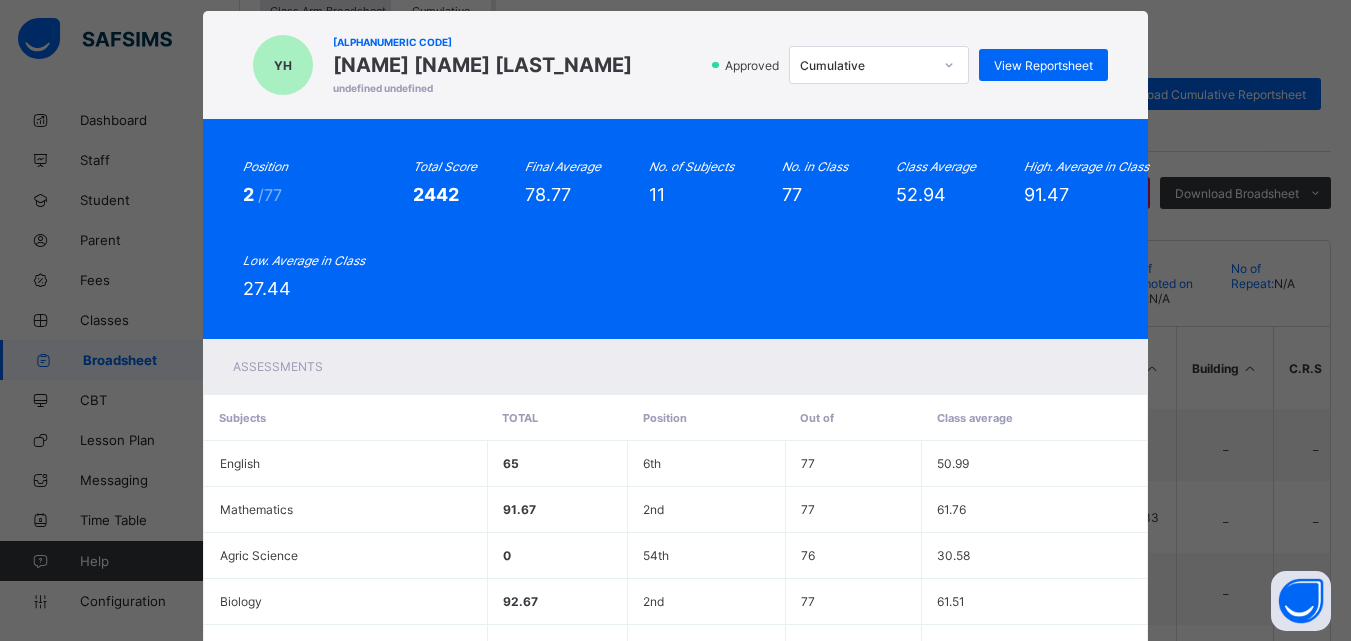 scroll, scrollTop: 0, scrollLeft: 0, axis: both 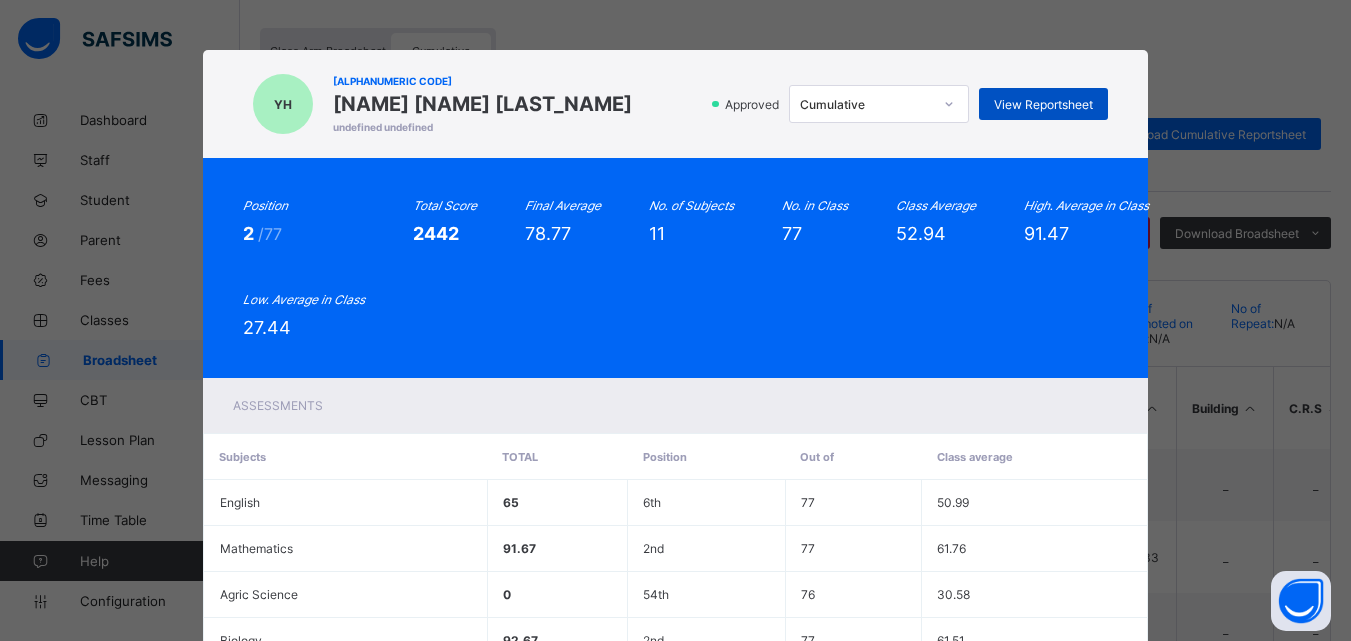 click on "View Reportsheet" at bounding box center [1043, 104] 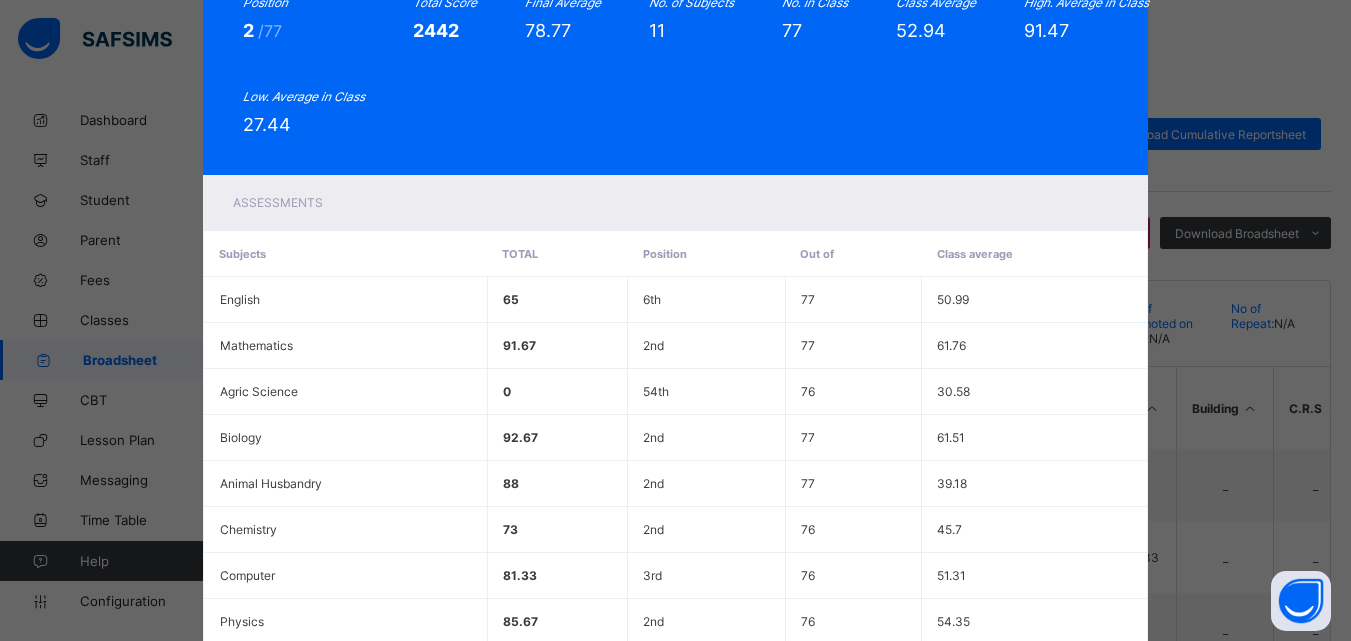 scroll, scrollTop: 534, scrollLeft: 0, axis: vertical 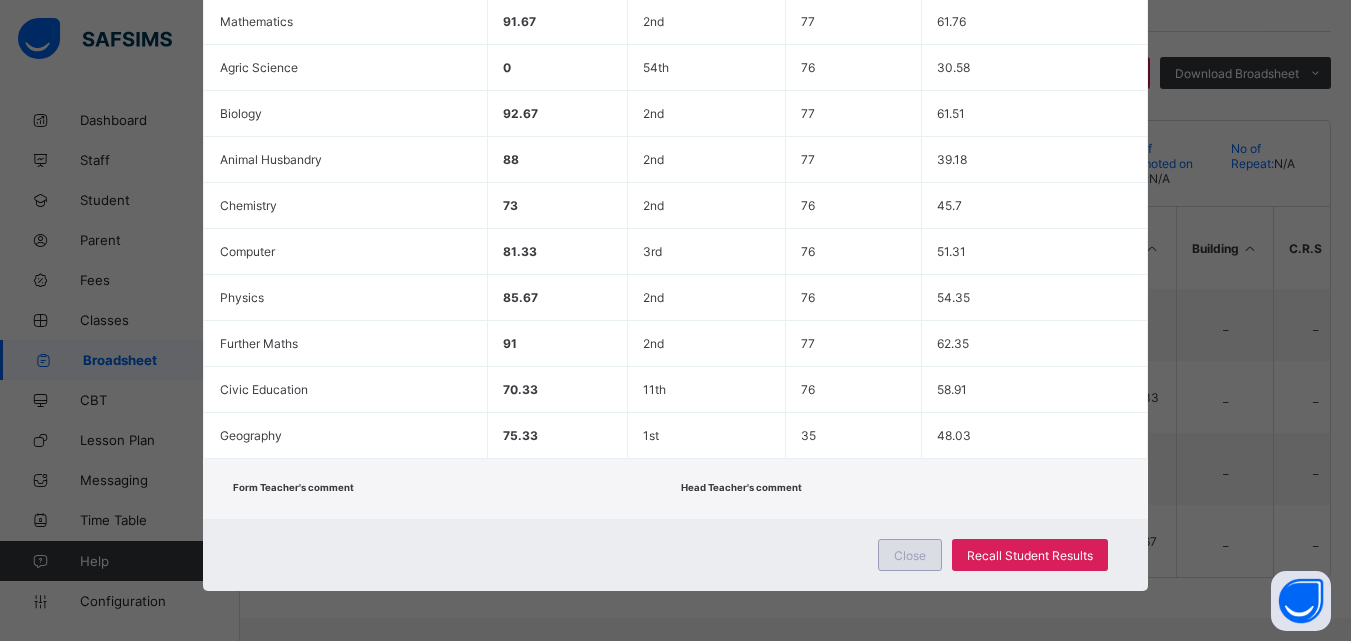 click on "Close" at bounding box center (910, 555) 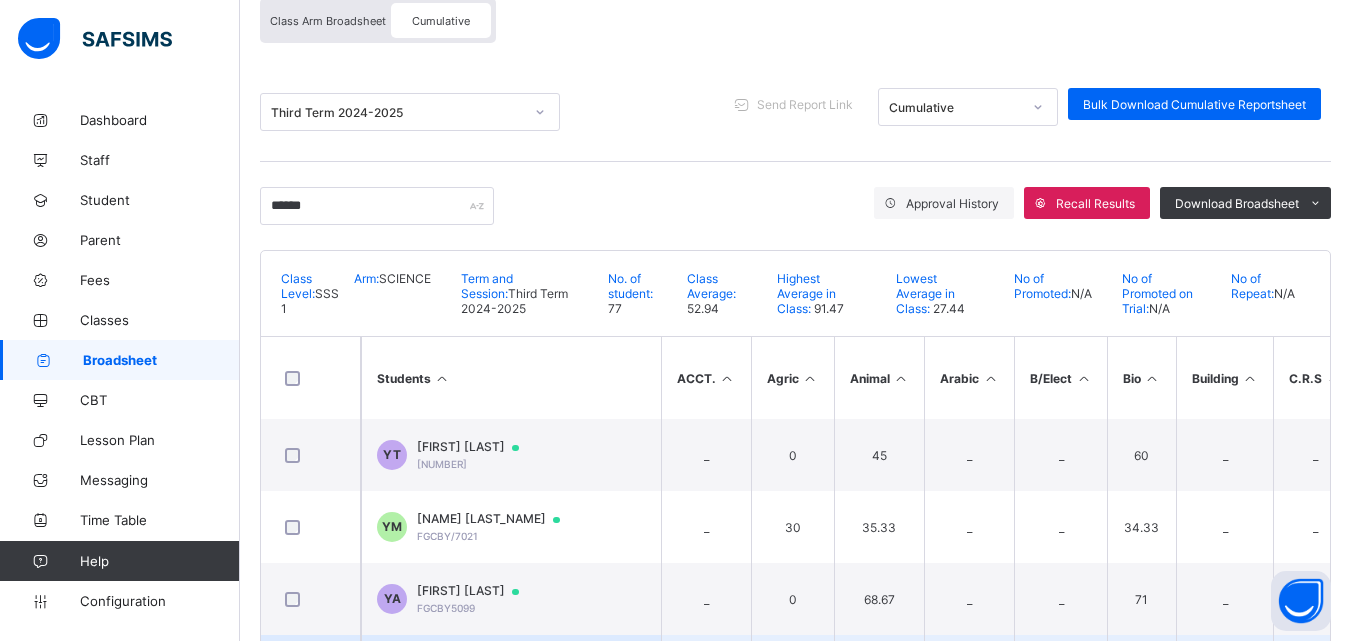 scroll, scrollTop: 157, scrollLeft: 0, axis: vertical 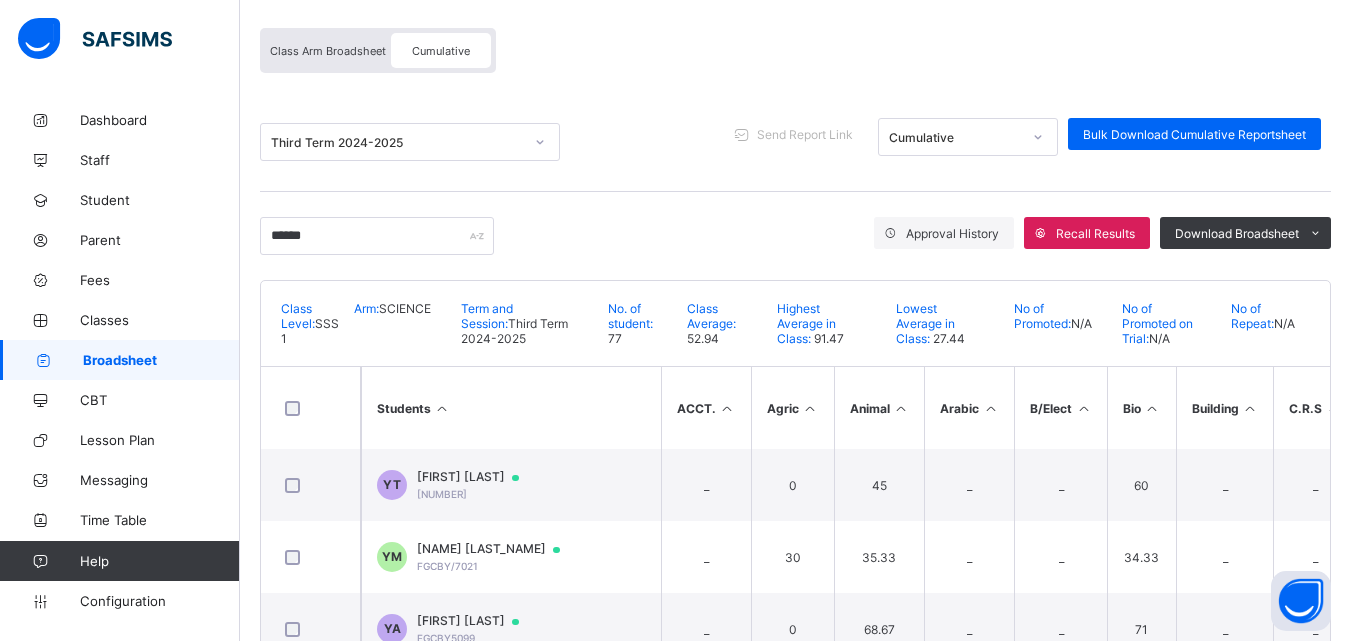 click on "Students" at bounding box center [511, 408] 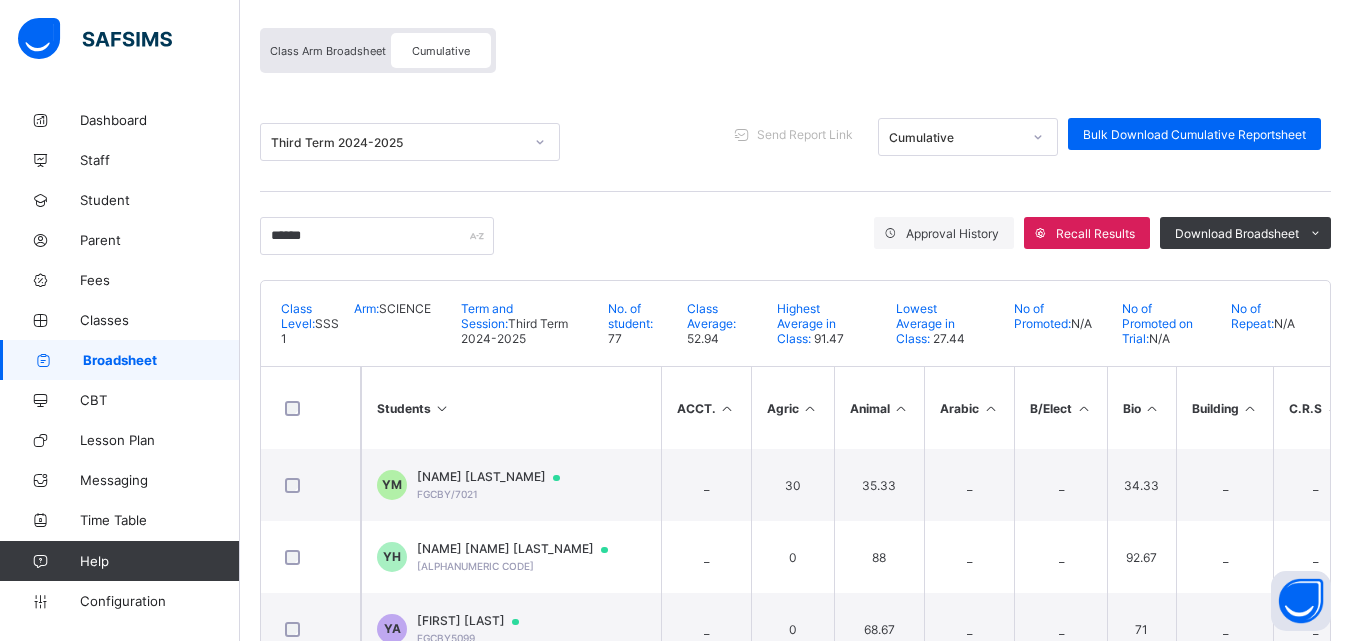 click on "Students" at bounding box center (511, 408) 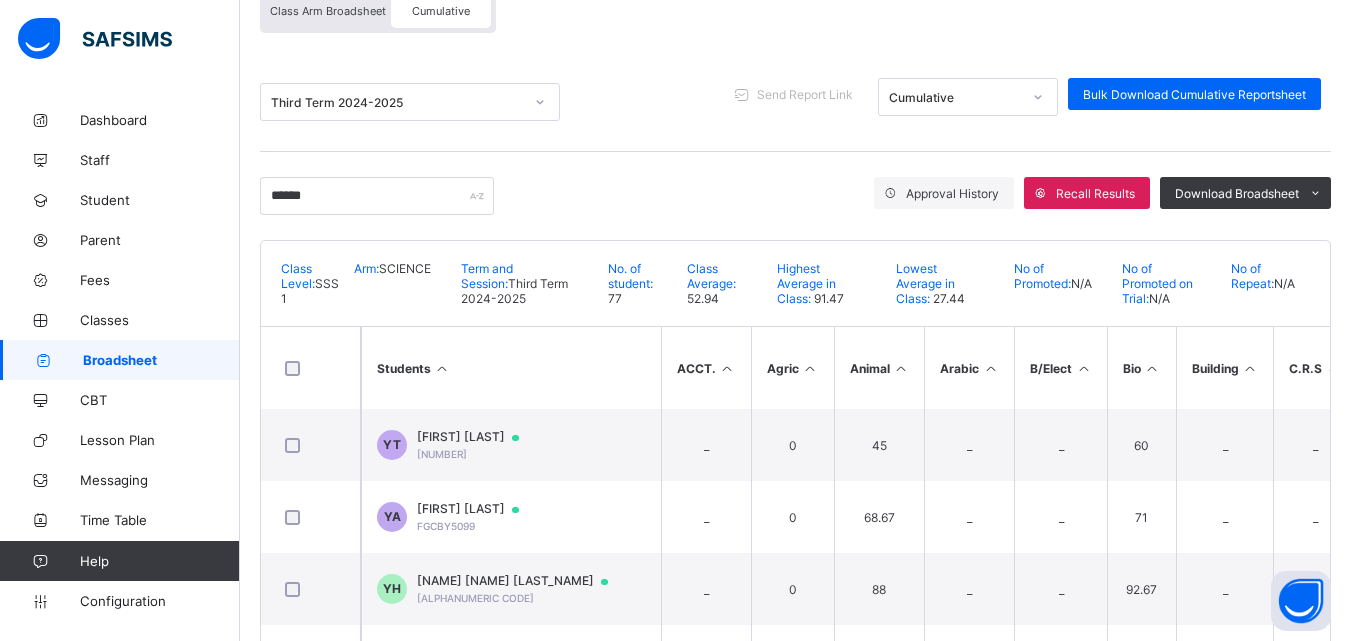 scroll, scrollTop: 317, scrollLeft: 0, axis: vertical 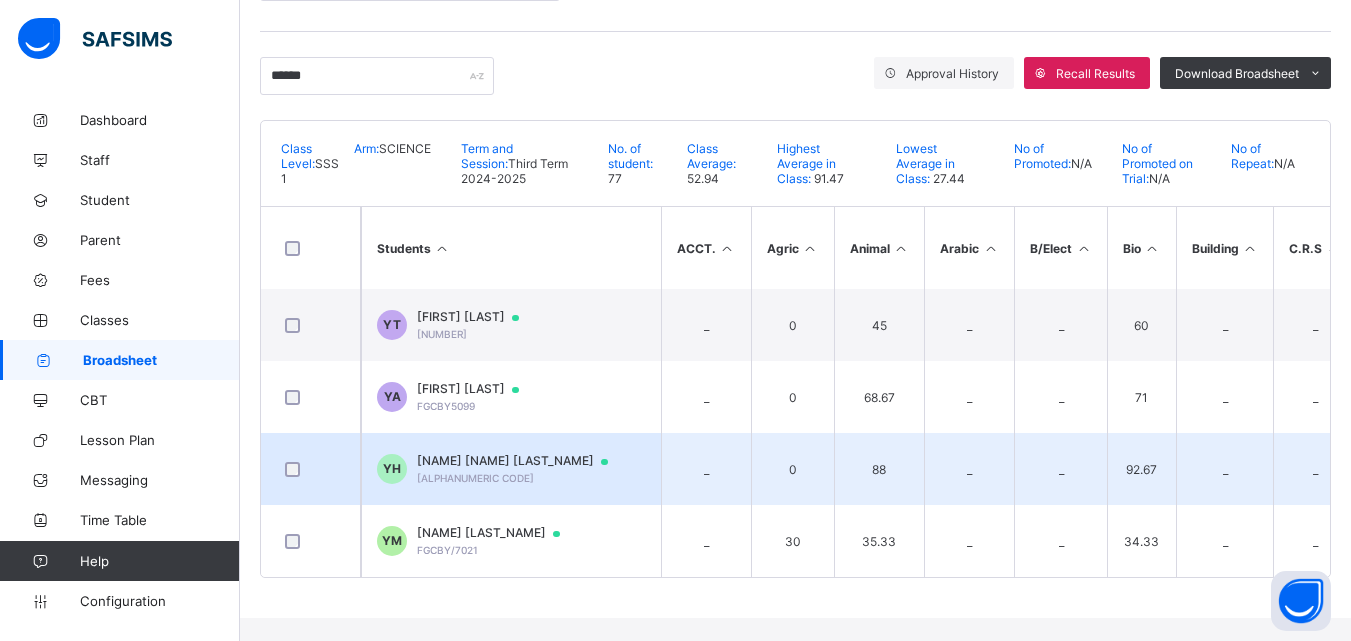 click on "Yusuf Muh'd Haruna" at bounding box center [522, 461] 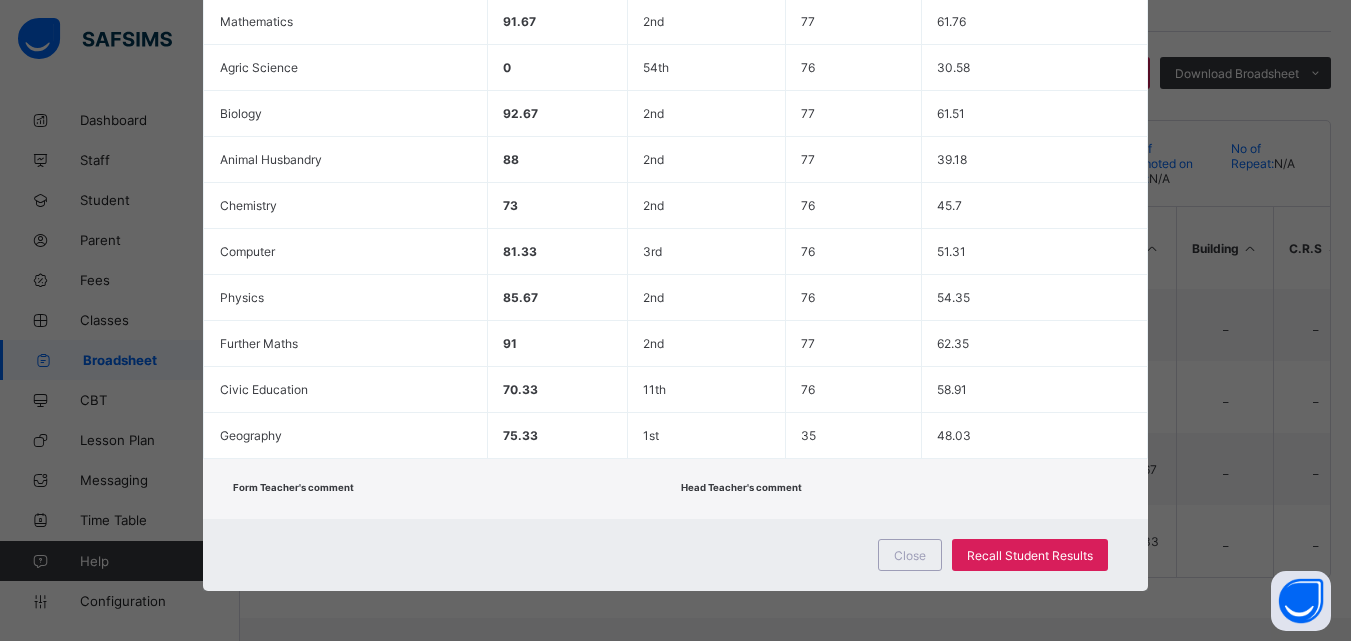 click on "Close   Recall Student Results" at bounding box center (676, 555) 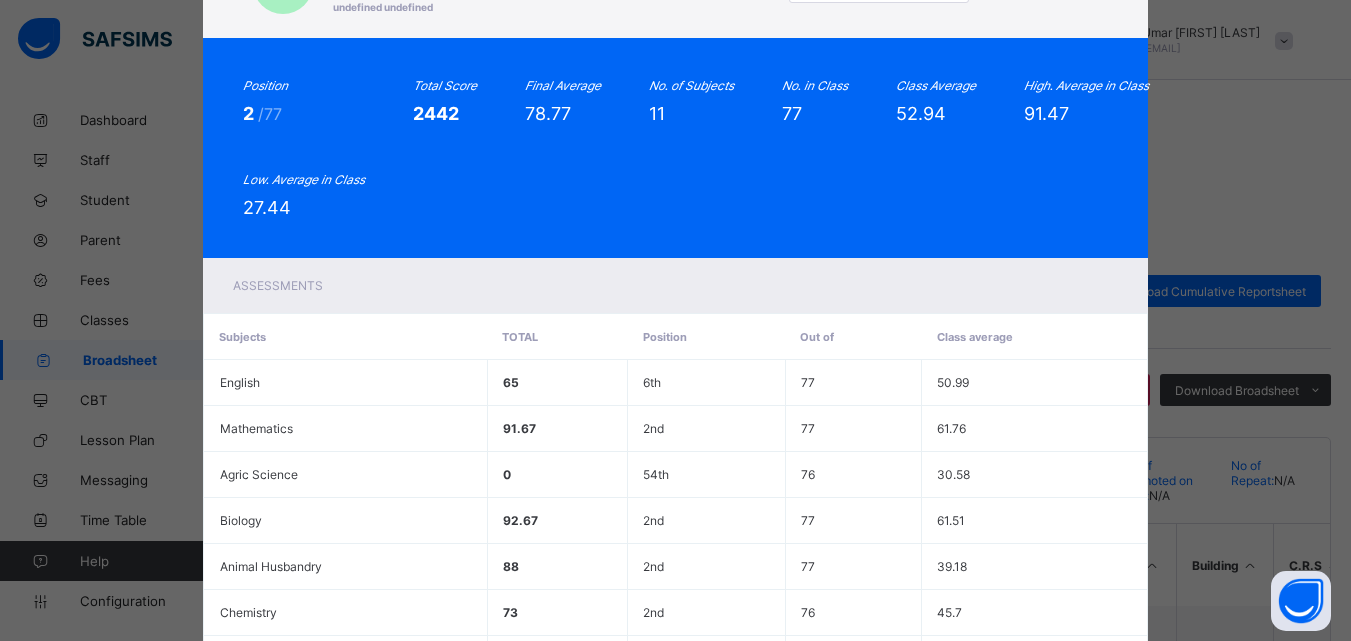 scroll, scrollTop: 80, scrollLeft: 0, axis: vertical 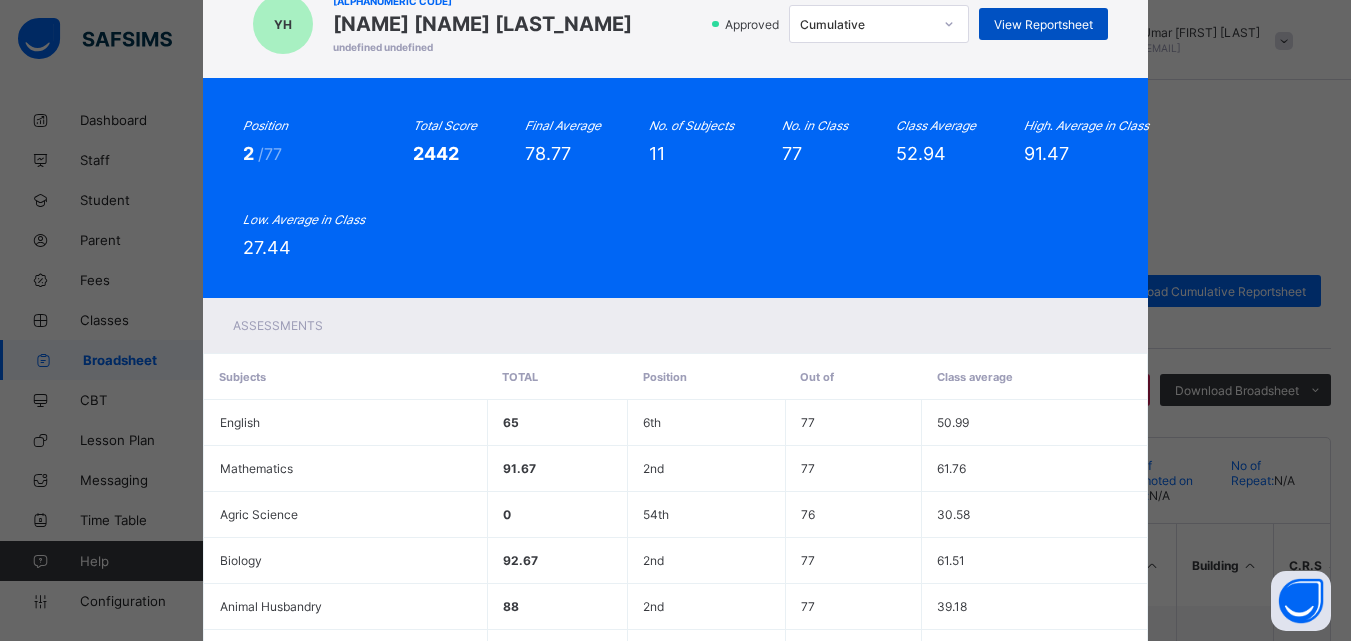 click on "View Reportsheet" at bounding box center (1043, 24) 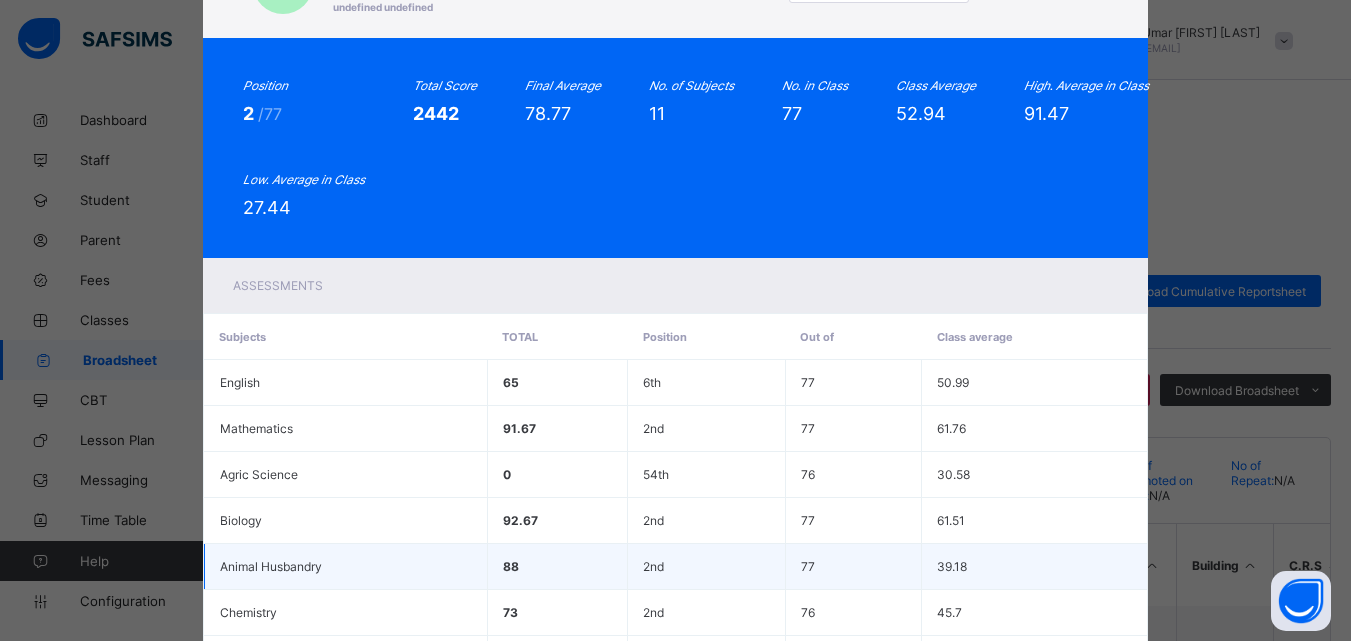 scroll, scrollTop: 160, scrollLeft: 0, axis: vertical 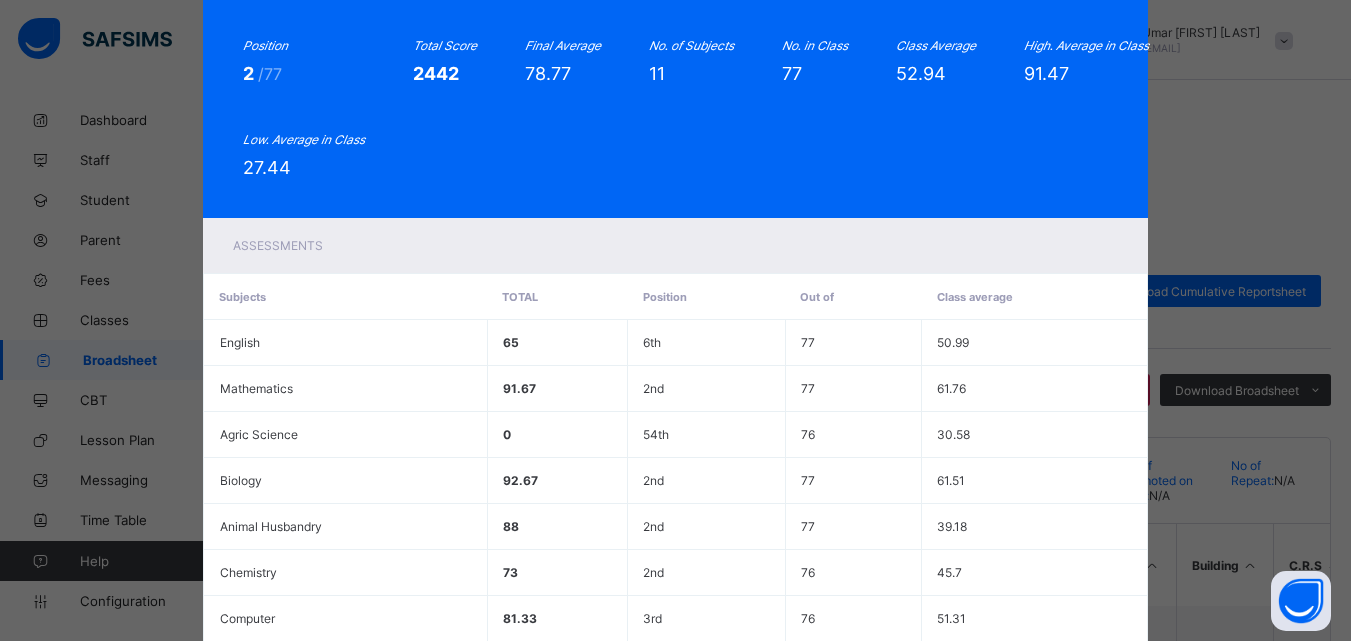 click on "Position         2       /77         Total Score         2442         Final Average         78.77         No. of Subjects         11         No. in Class         77         Class Average         52.94         High. Average in Class         91.47         Low. Average in Class         27.44" at bounding box center [676, 108] 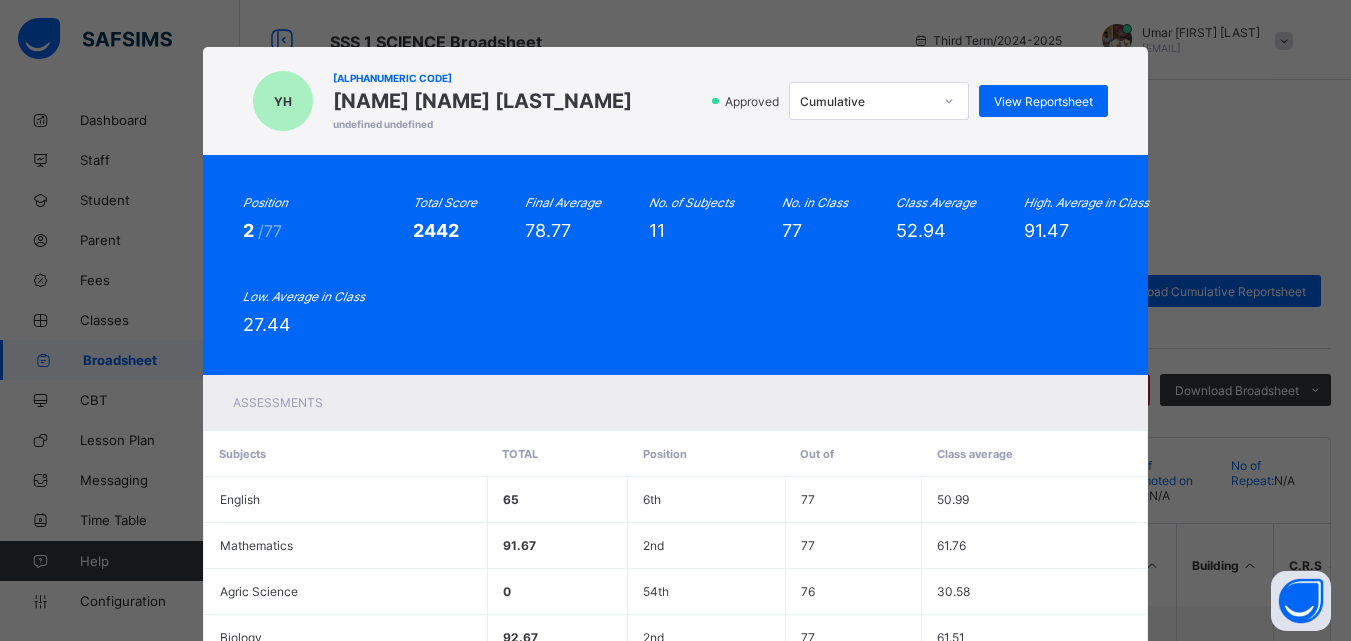 scroll, scrollTop: 0, scrollLeft: 0, axis: both 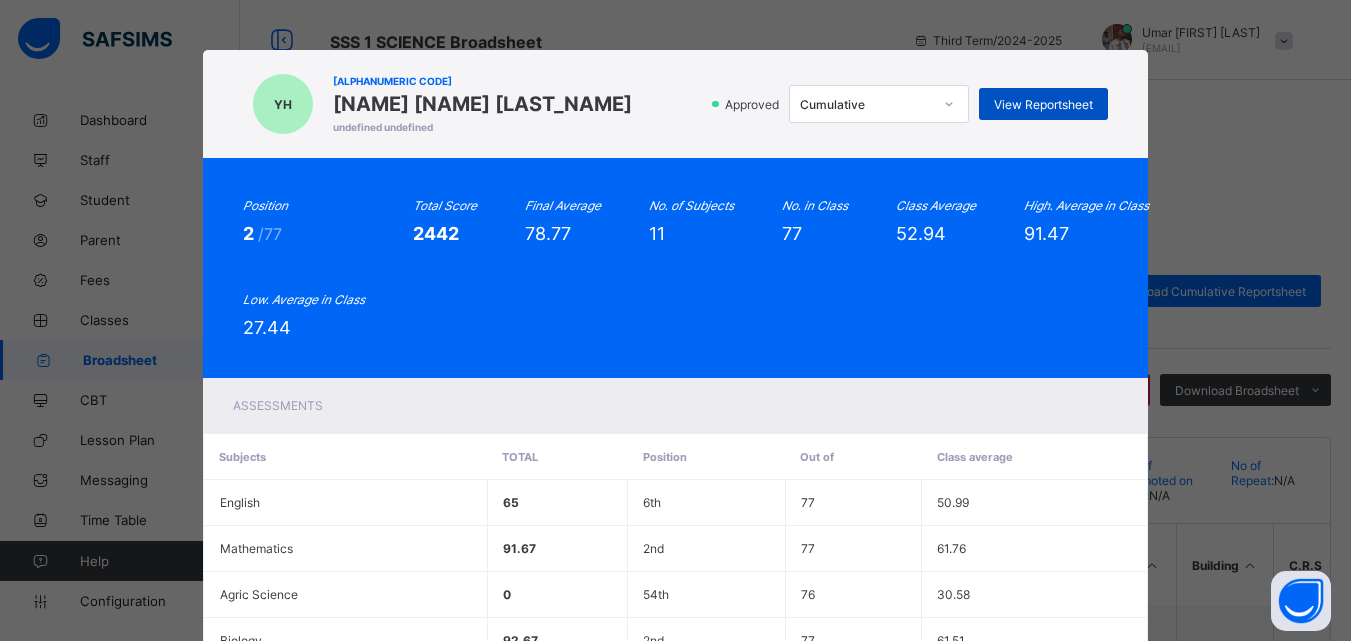 click on "View Reportsheet" at bounding box center [1043, 104] 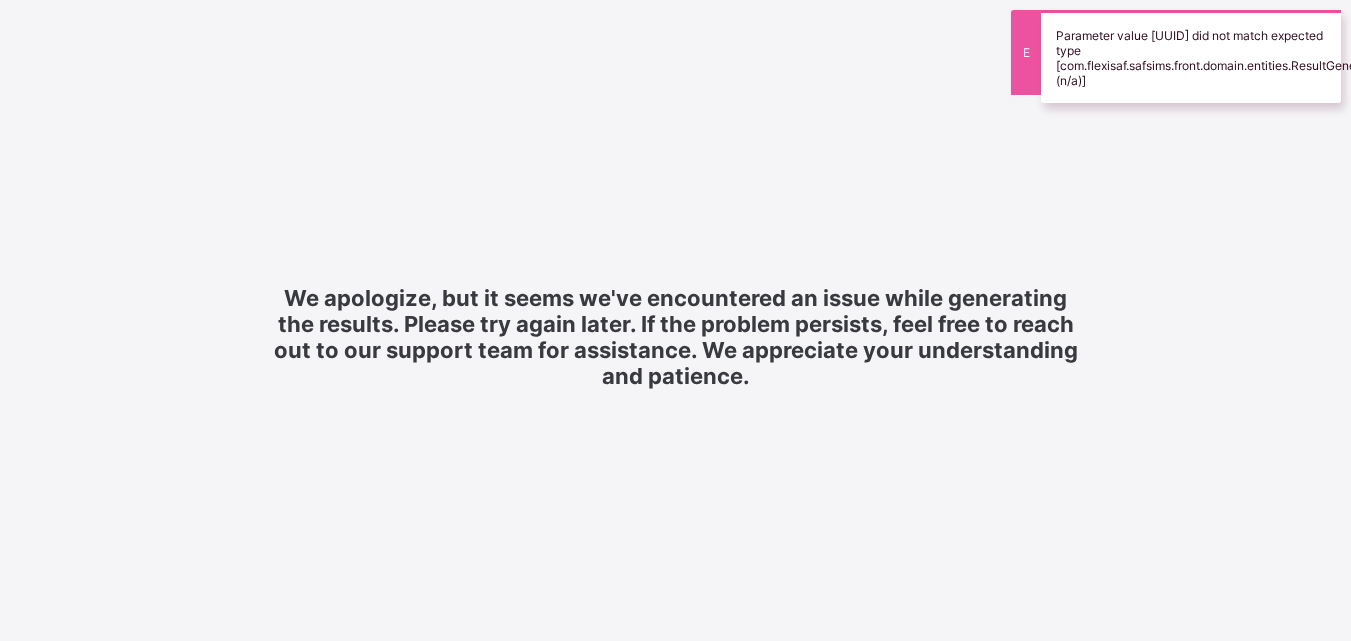scroll, scrollTop: 0, scrollLeft: 0, axis: both 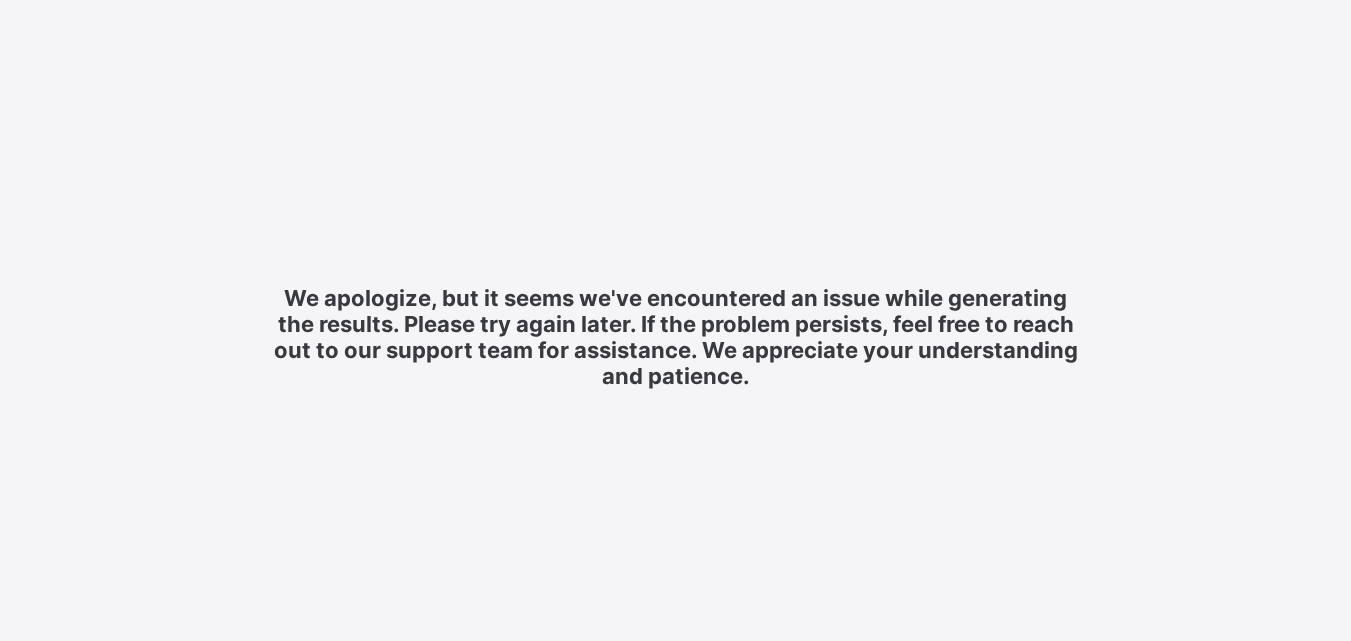click on "We apologize, but it seems we've encountered an issue while generating the results. Please try again later. If the problem persists, feel free to reach out to our support team for assistance. We appreciate your understanding and patience." at bounding box center (675, 337) 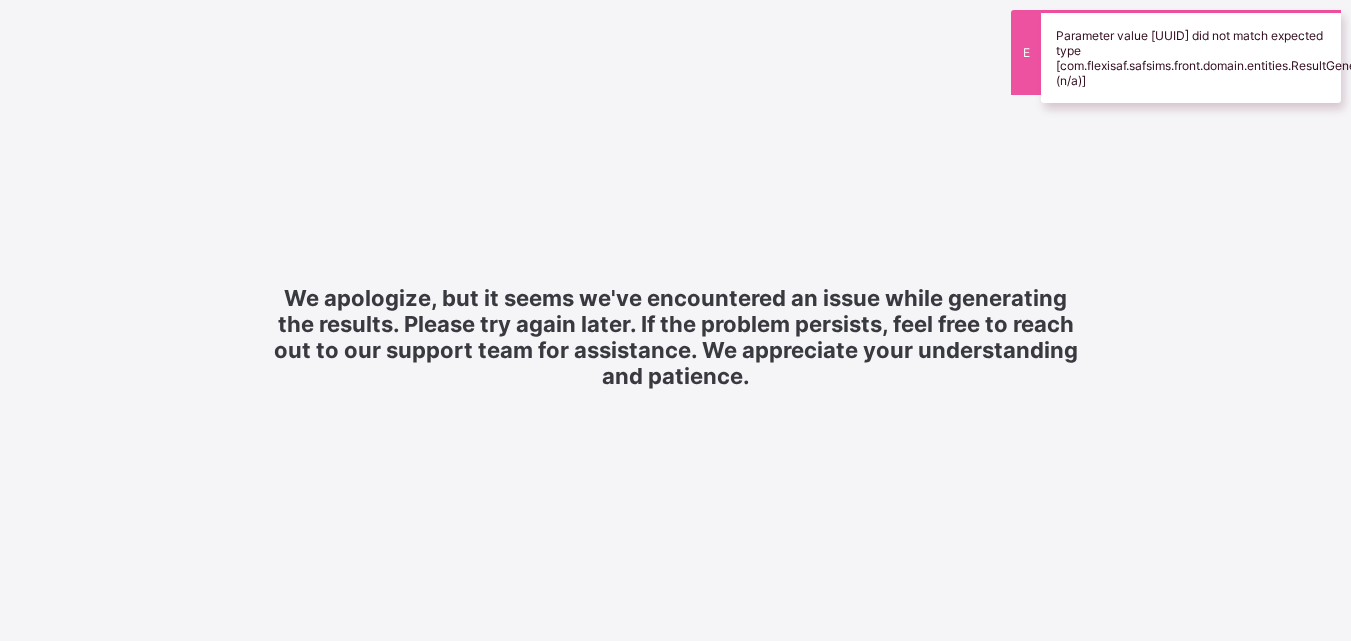 scroll, scrollTop: 0, scrollLeft: 0, axis: both 